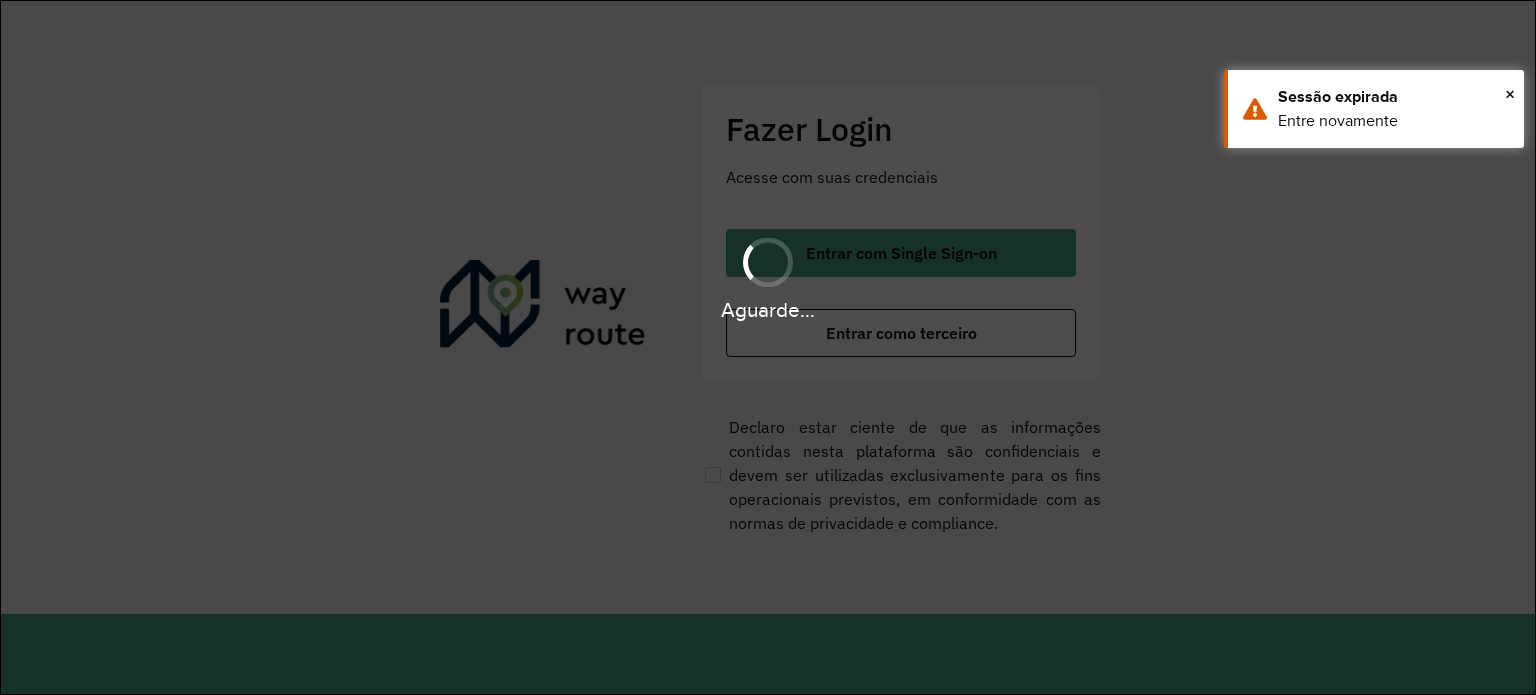 scroll, scrollTop: 0, scrollLeft: 0, axis: both 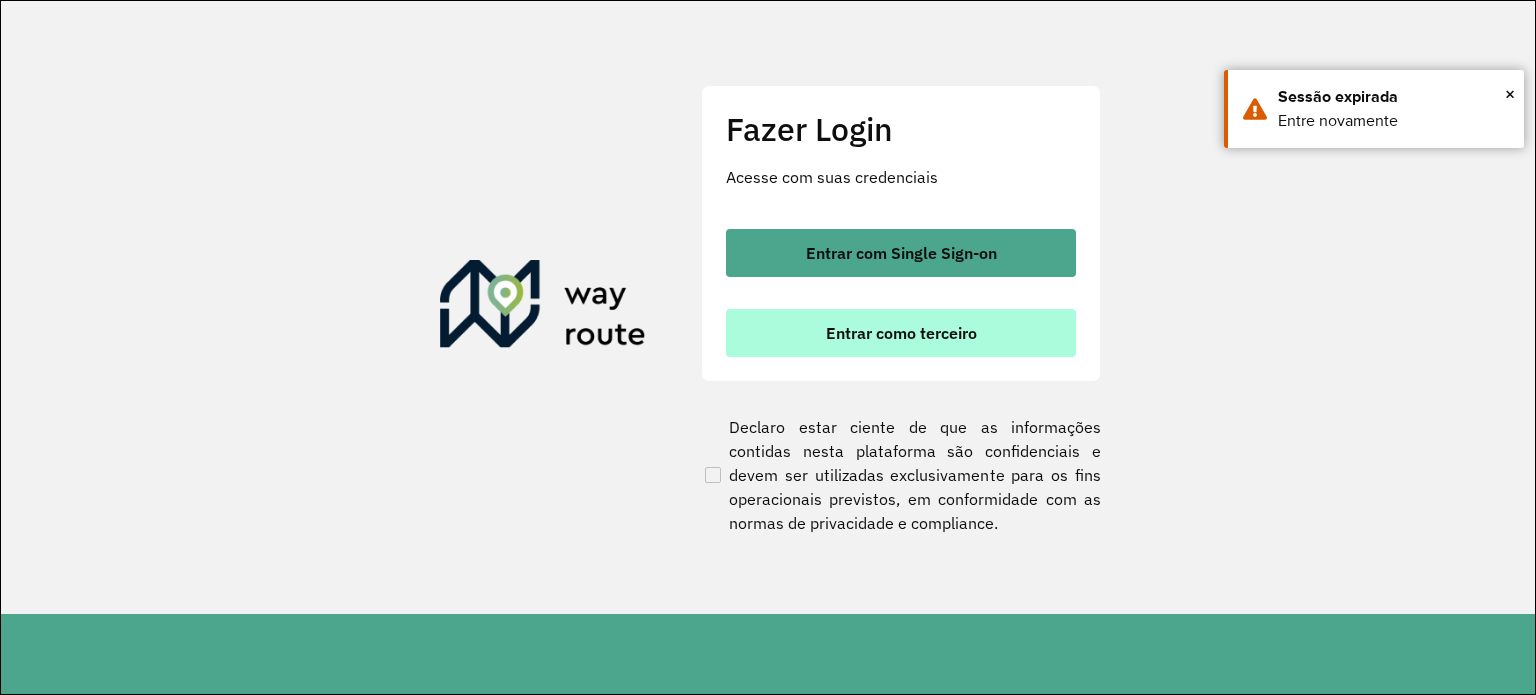 click on "Entrar como terceiro" at bounding box center [901, 333] 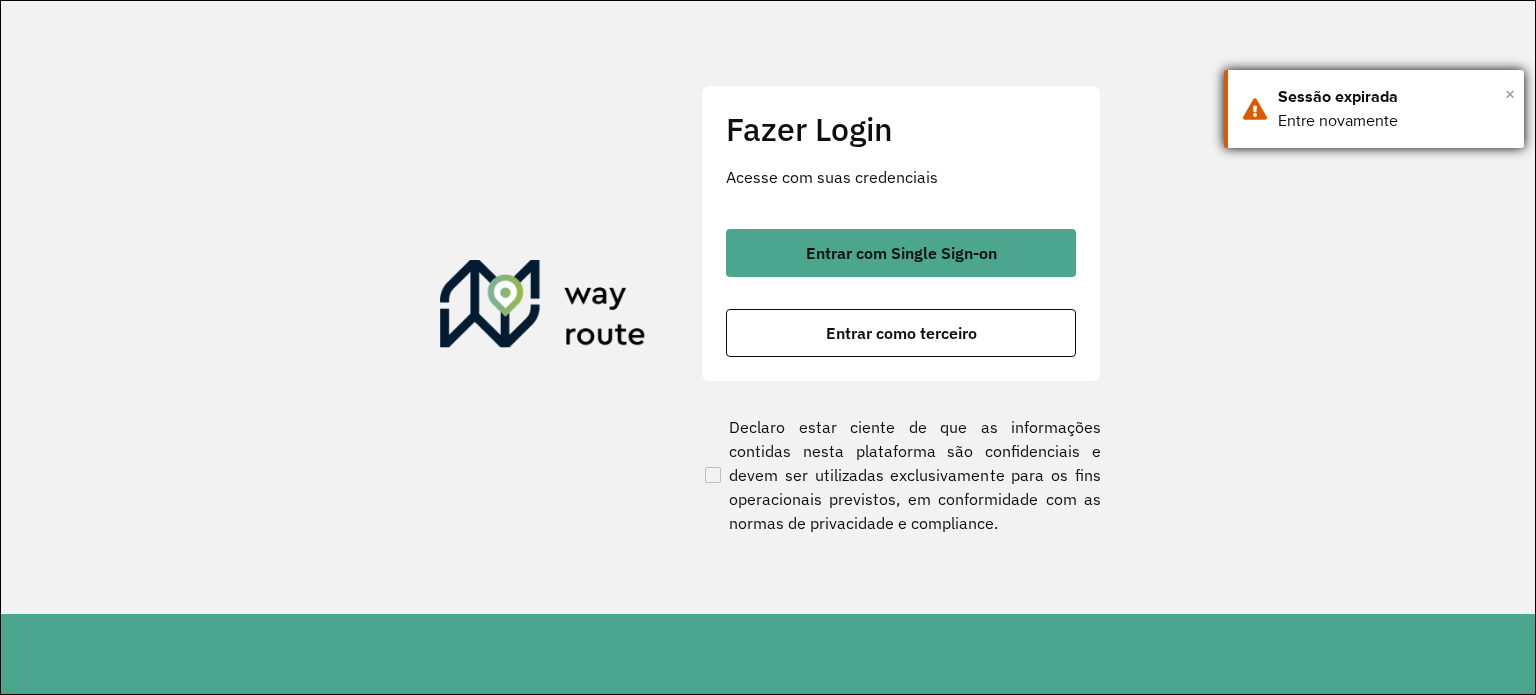 click on "×" at bounding box center (1510, 94) 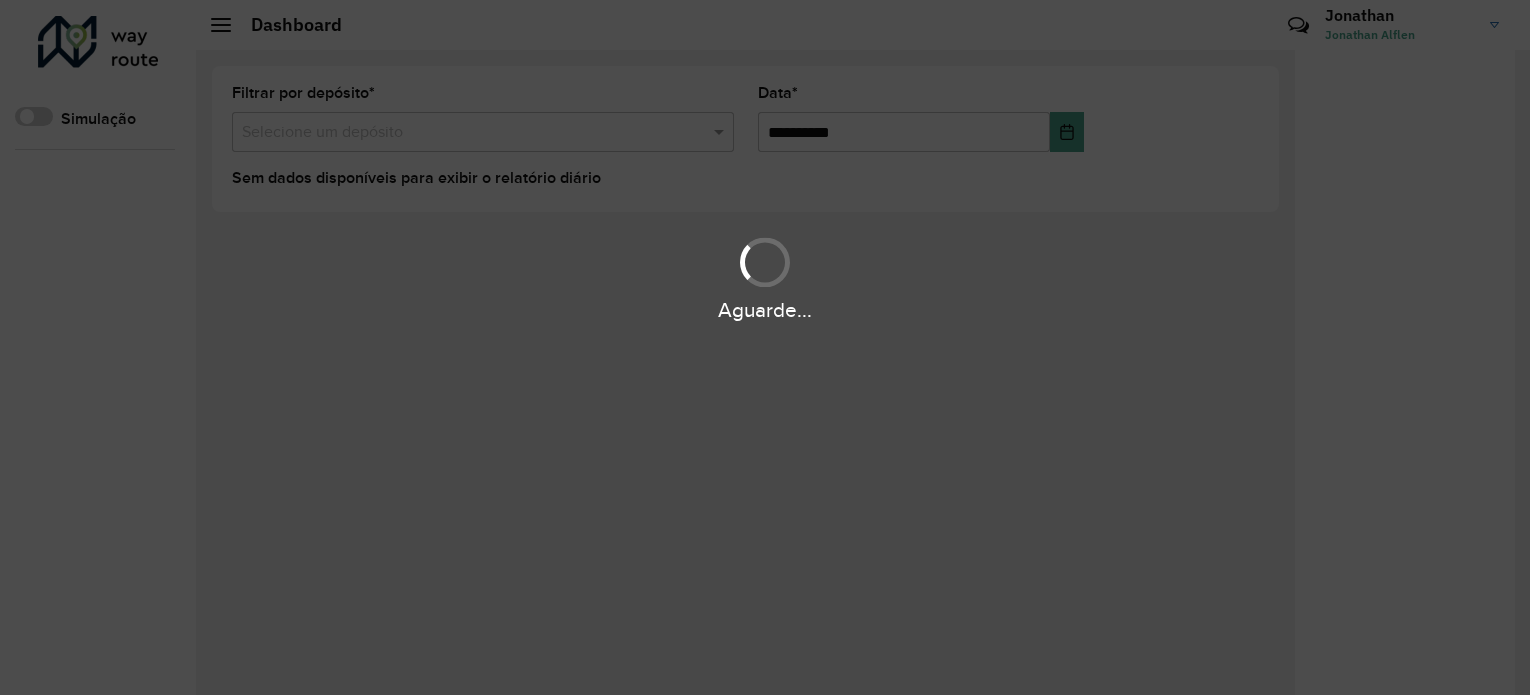 scroll, scrollTop: 0, scrollLeft: 0, axis: both 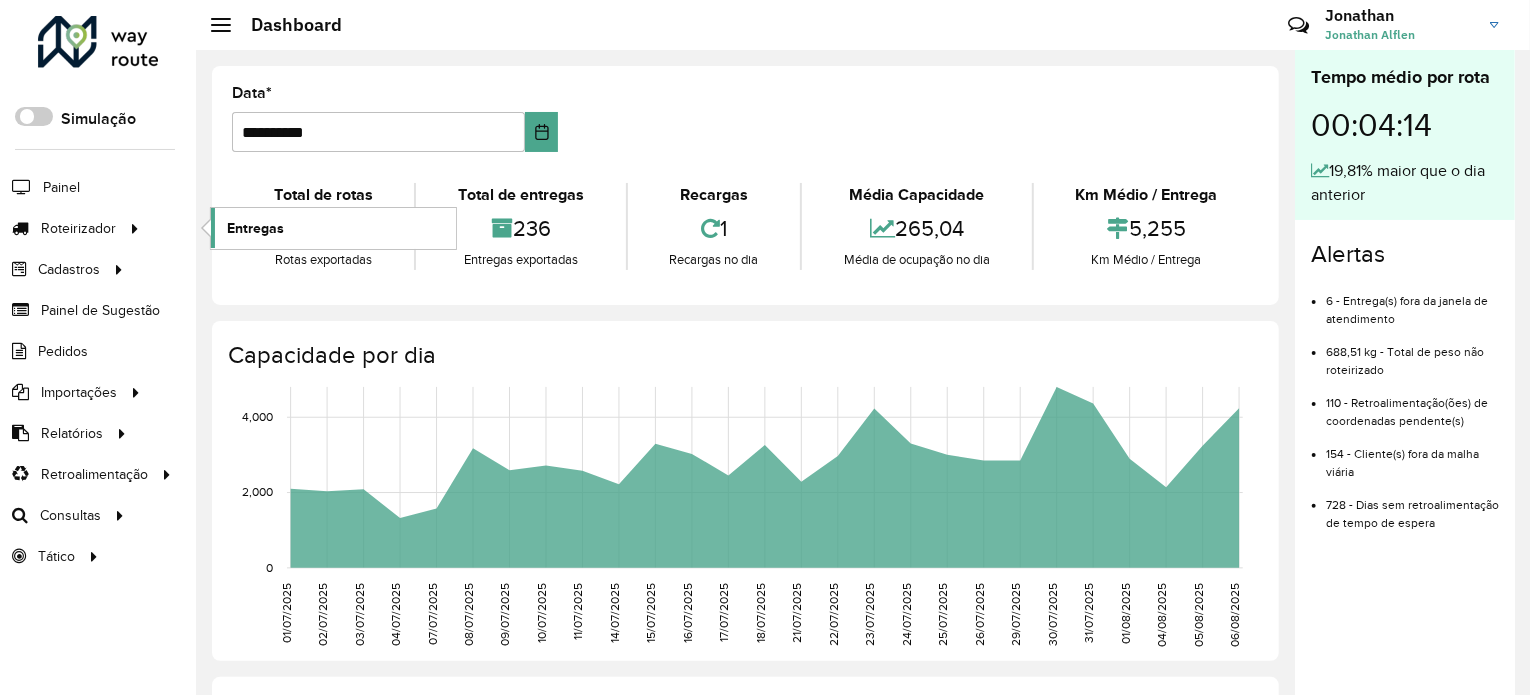 click on "Entregas" 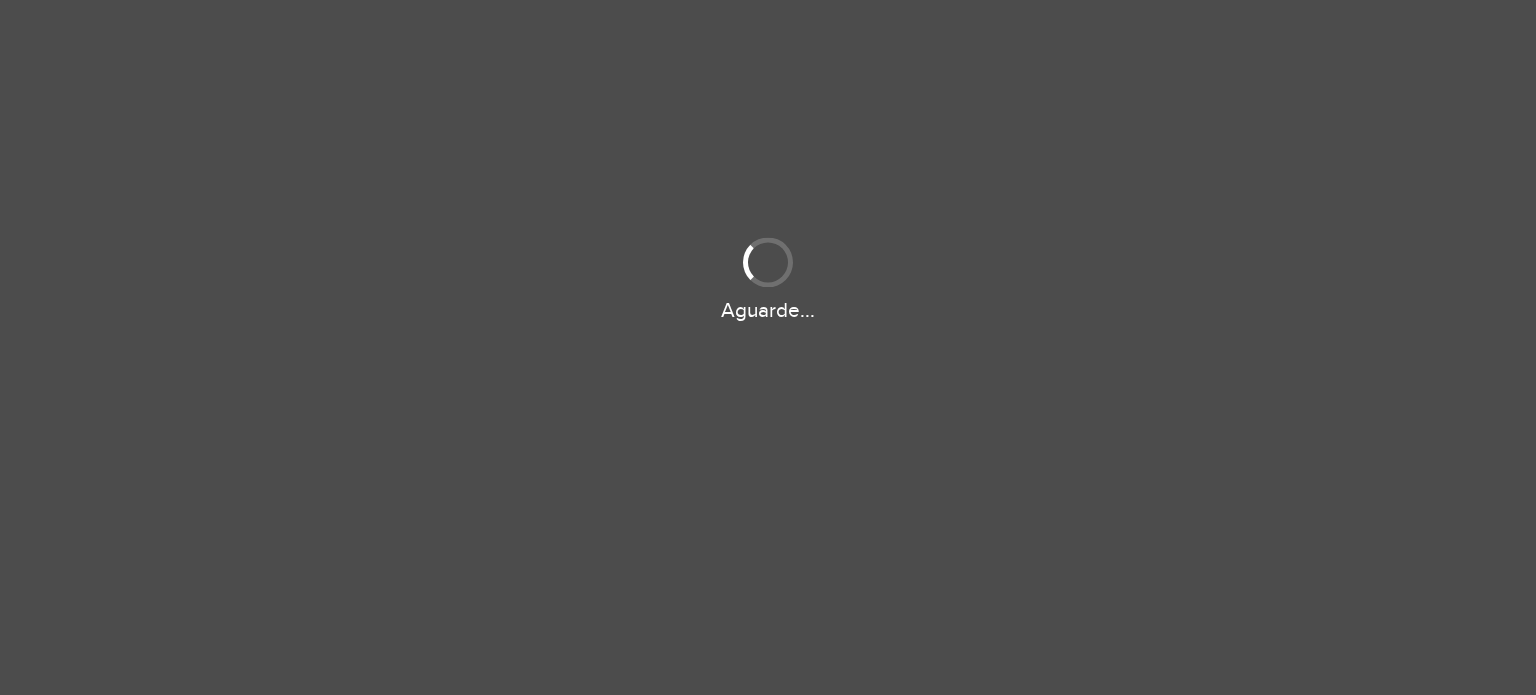 scroll, scrollTop: 0, scrollLeft: 0, axis: both 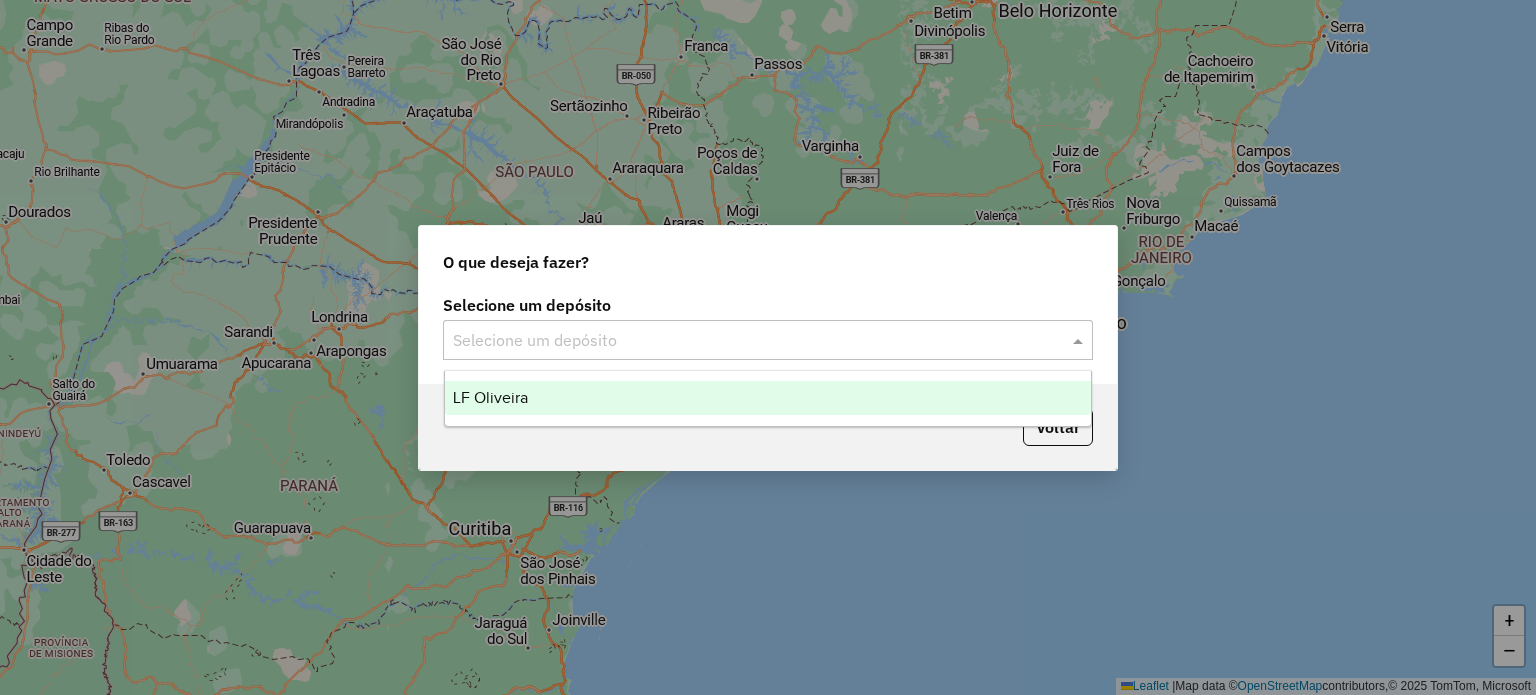 click 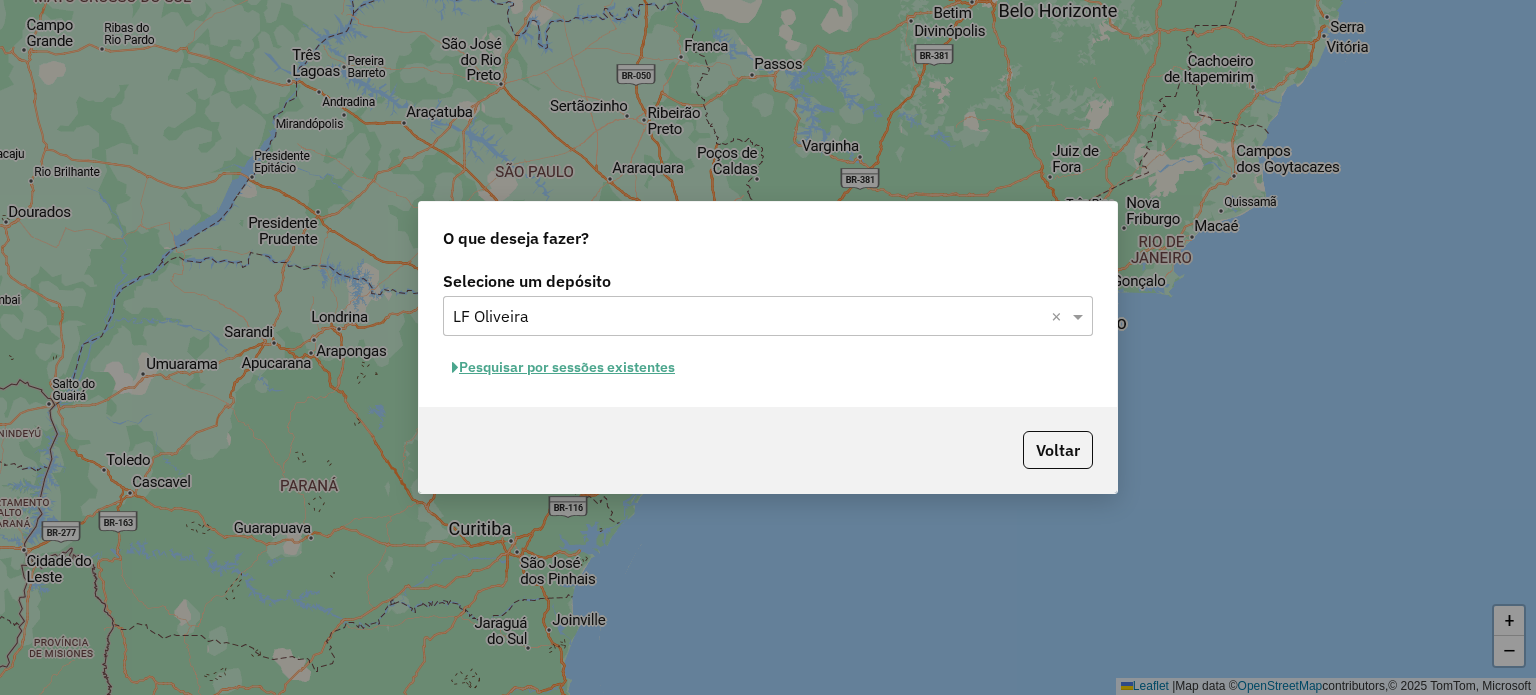 click on "Pesquisar por sessões existentes" 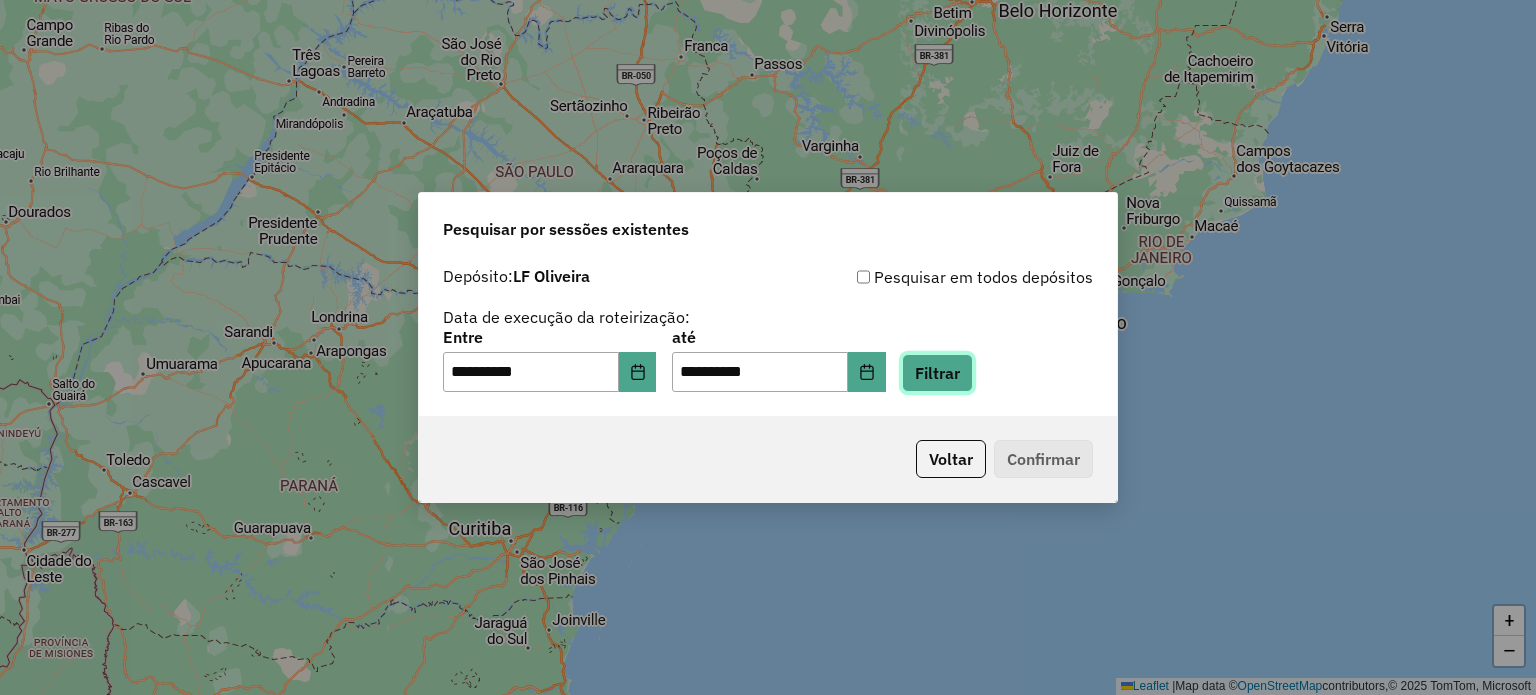 click on "Filtrar" 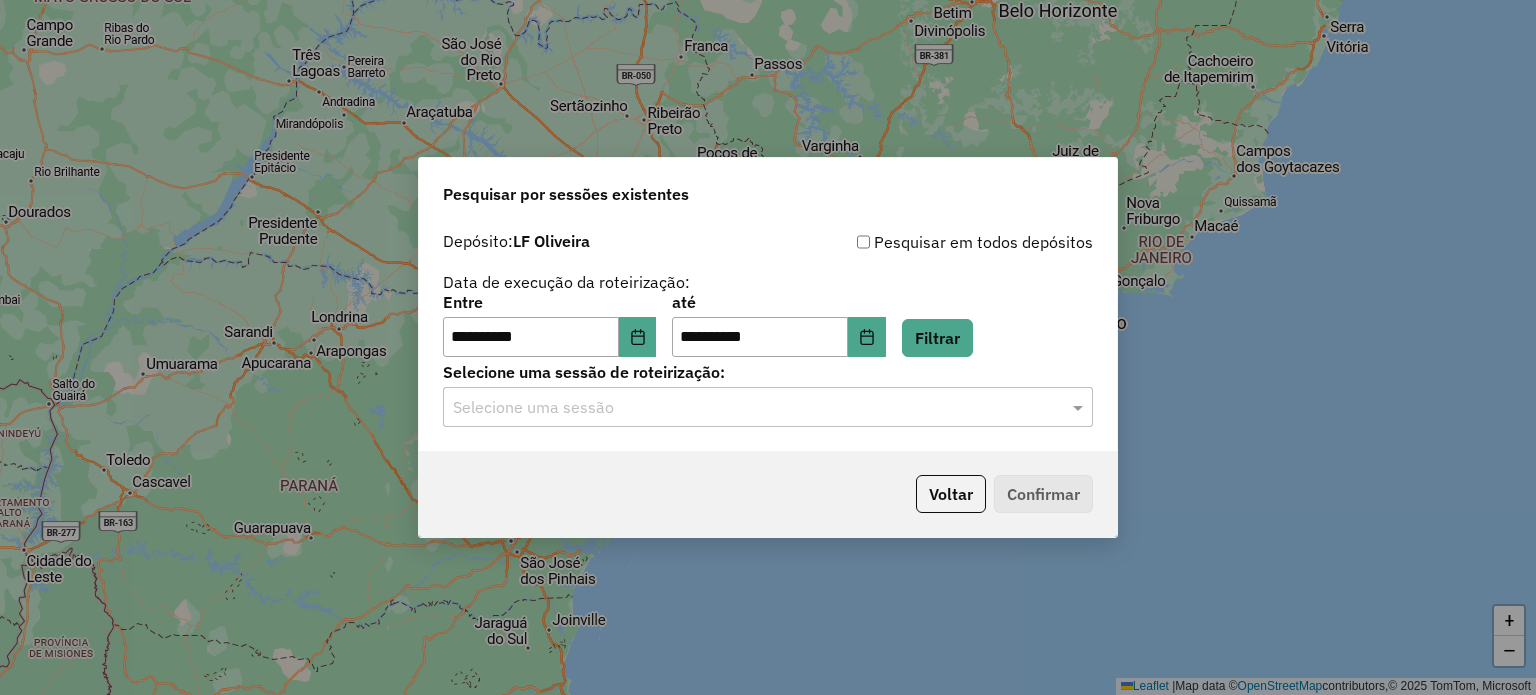 click 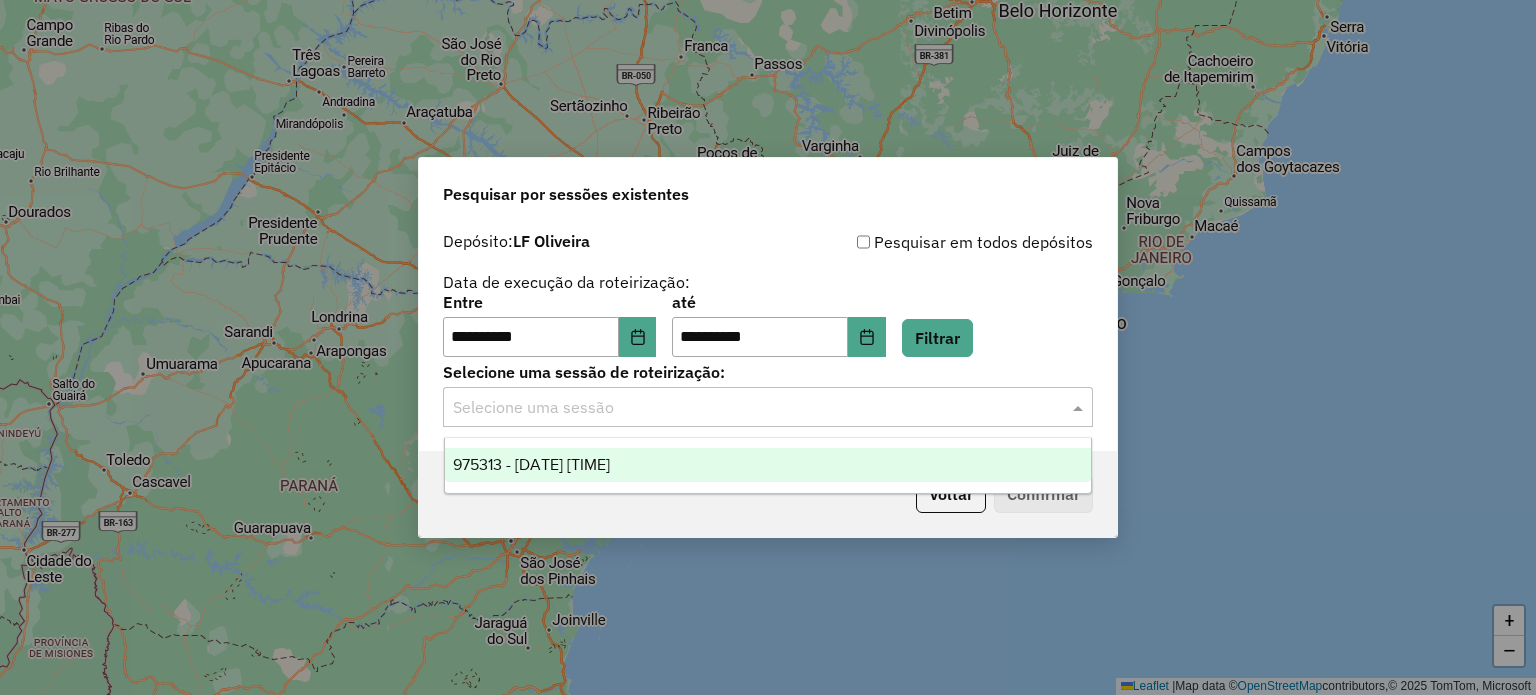click on "975313 - [DATE] [TIME]" at bounding box center (768, 465) 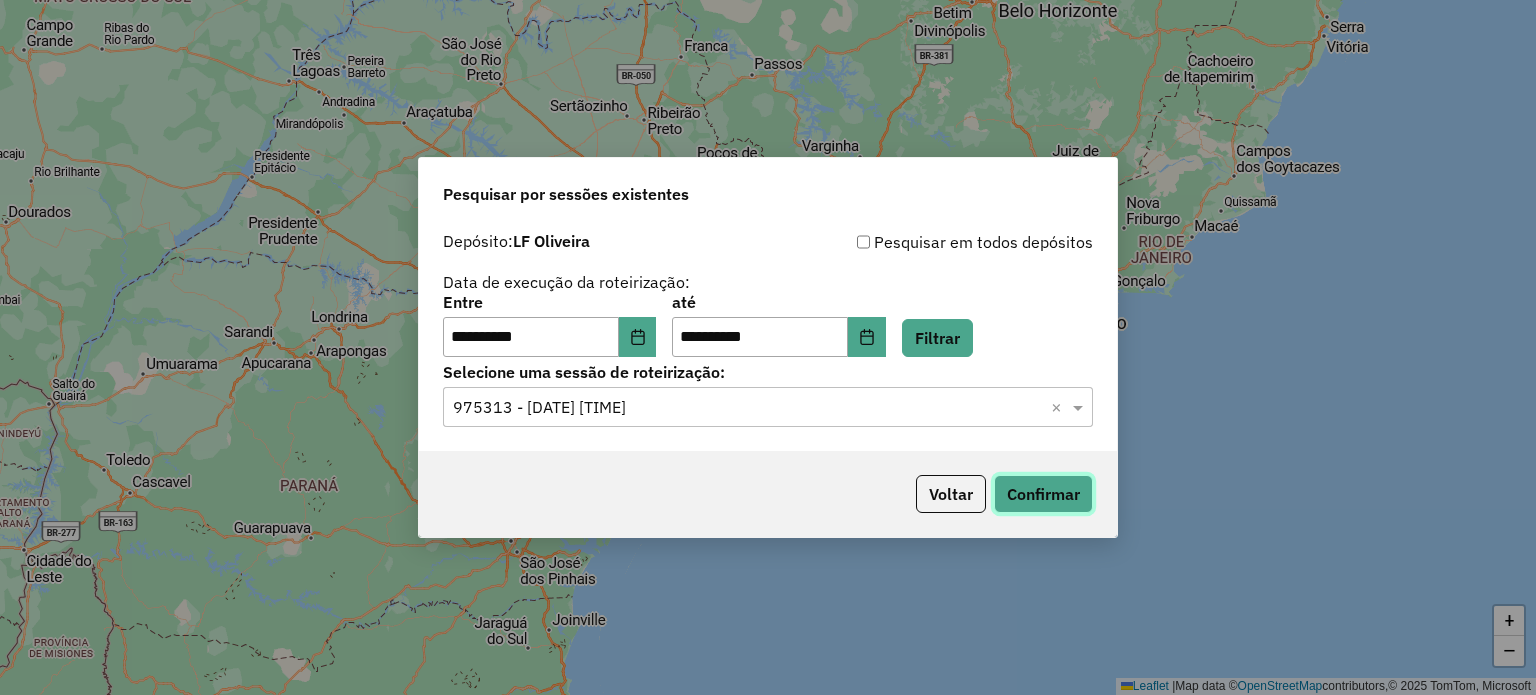 click on "Confirmar" 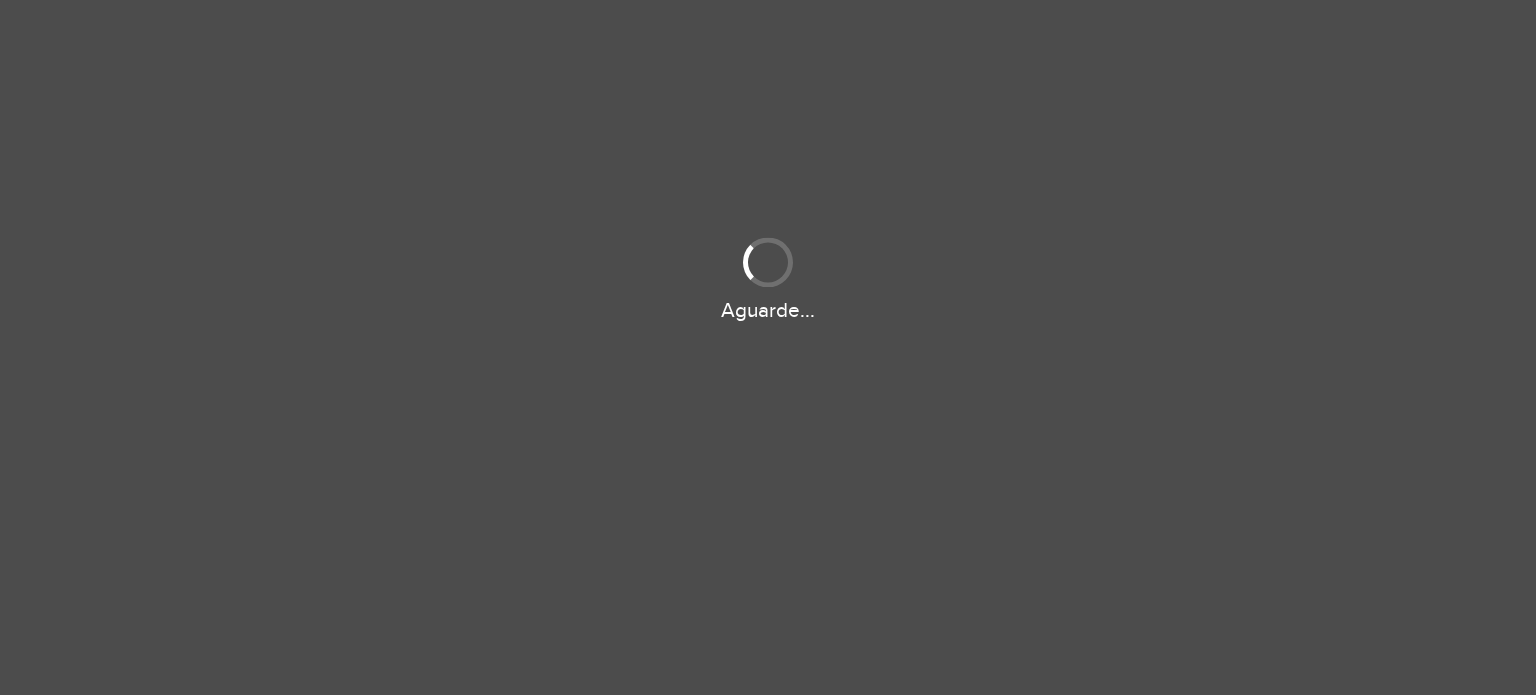 scroll, scrollTop: 0, scrollLeft: 0, axis: both 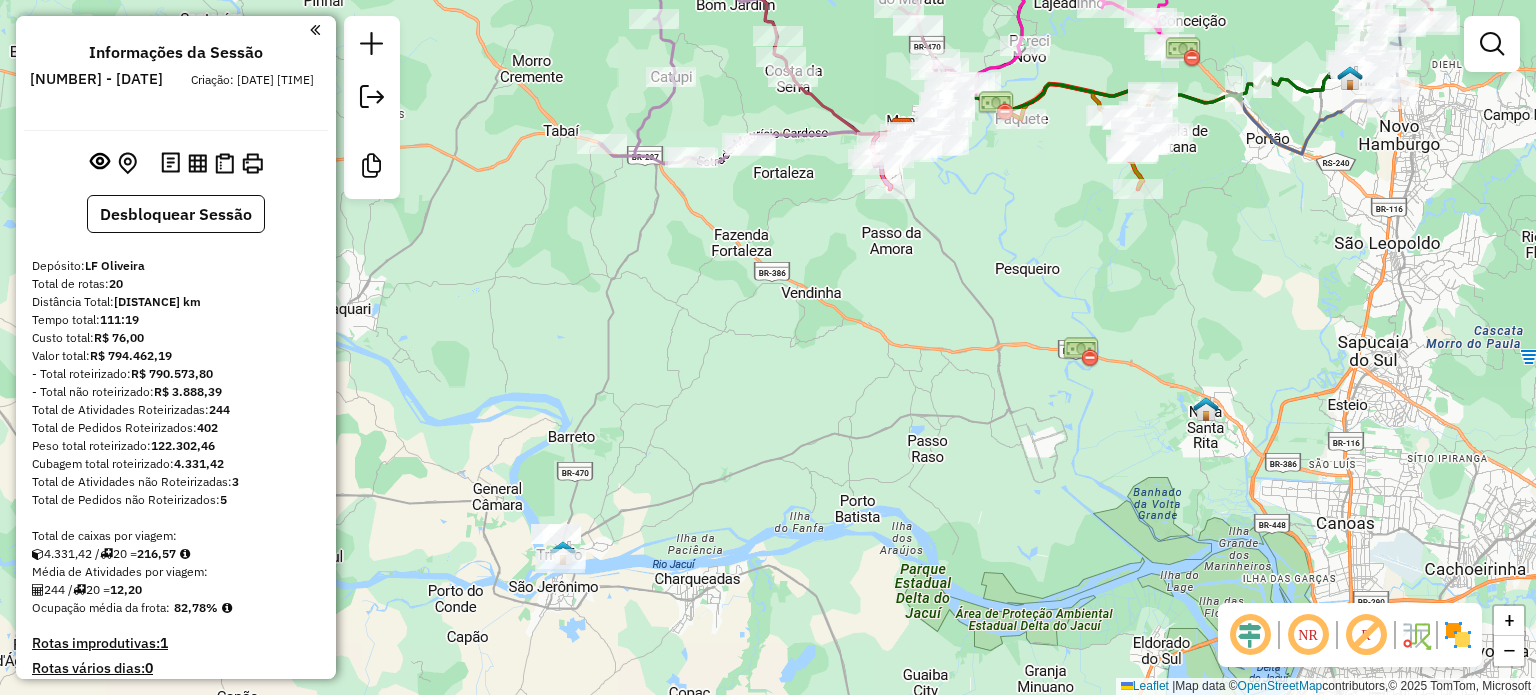 drag, startPoint x: 602, startPoint y: 599, endPoint x: 704, endPoint y: 558, distance: 109.9318 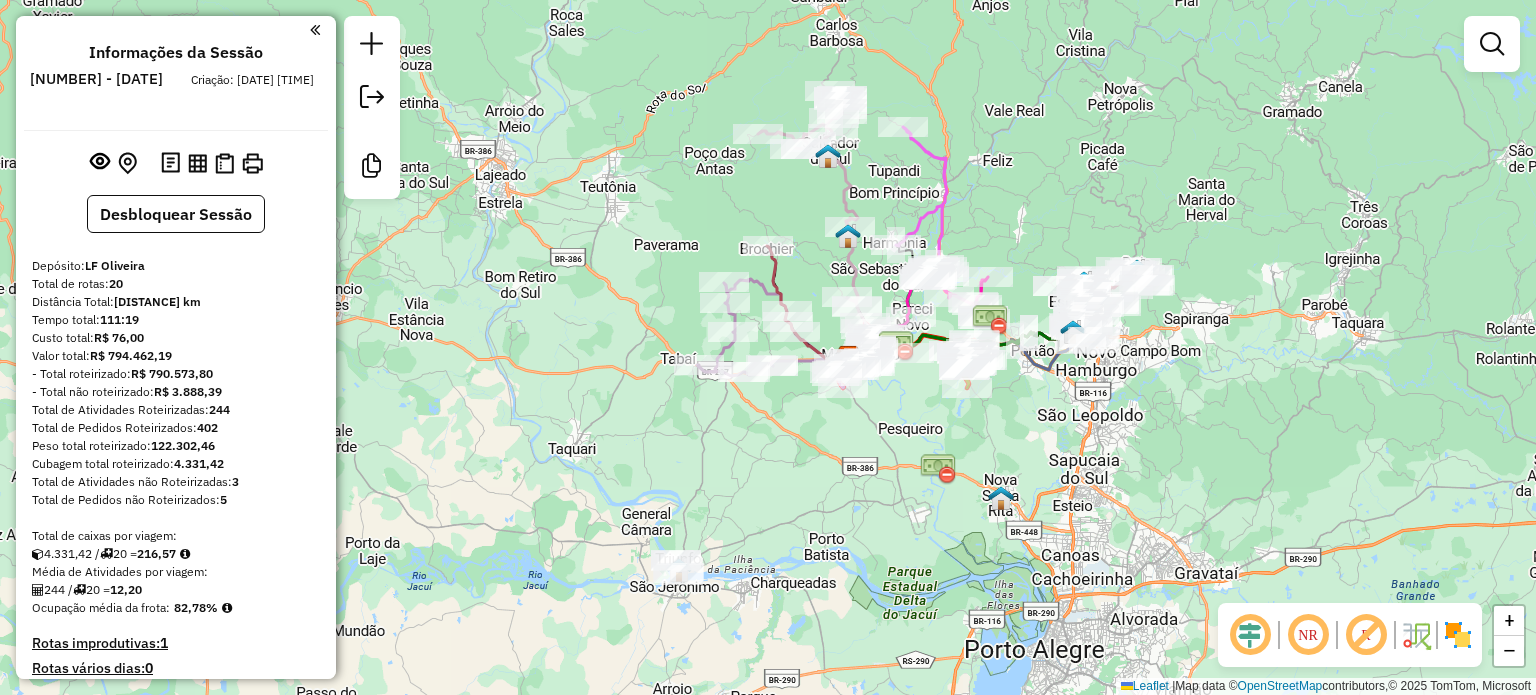 drag, startPoint x: 828, startPoint y: 429, endPoint x: 768, endPoint y: 522, distance: 110.6752 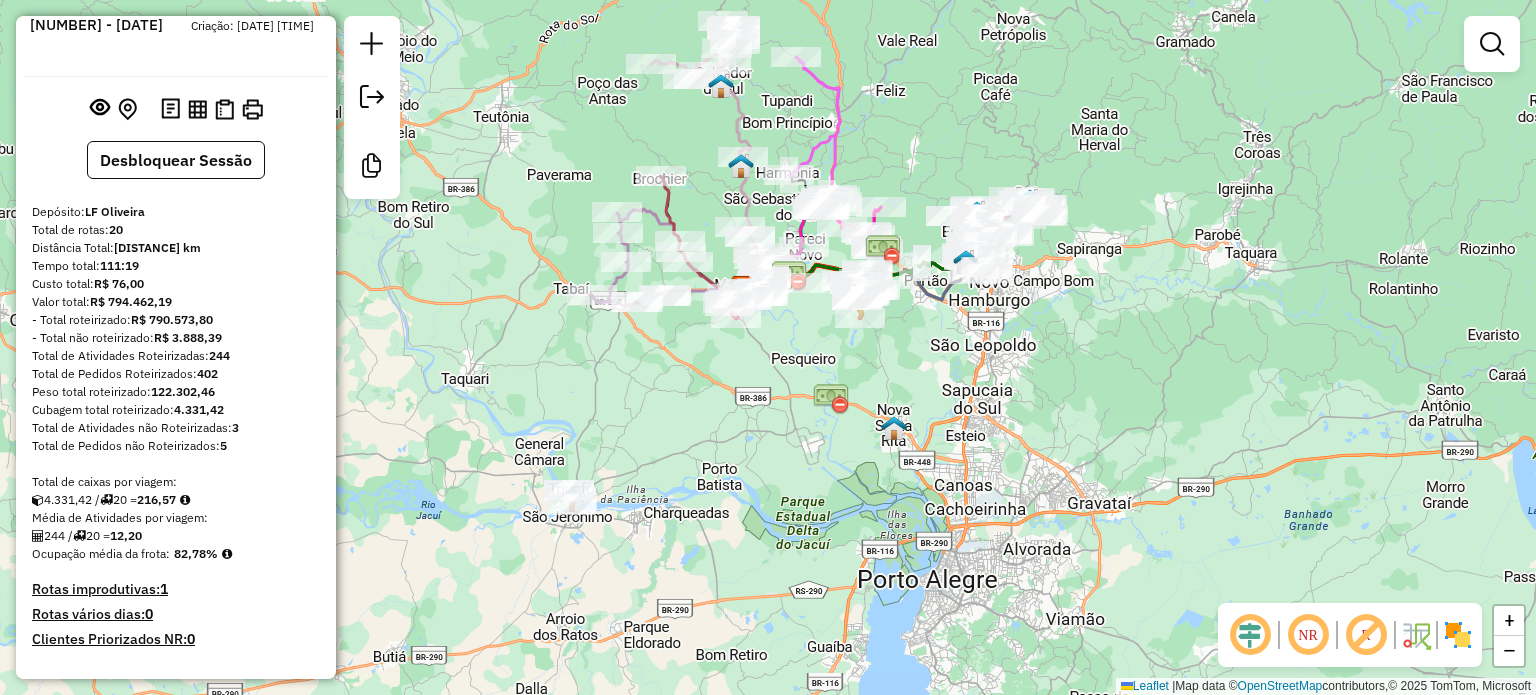 scroll, scrollTop: 0, scrollLeft: 0, axis: both 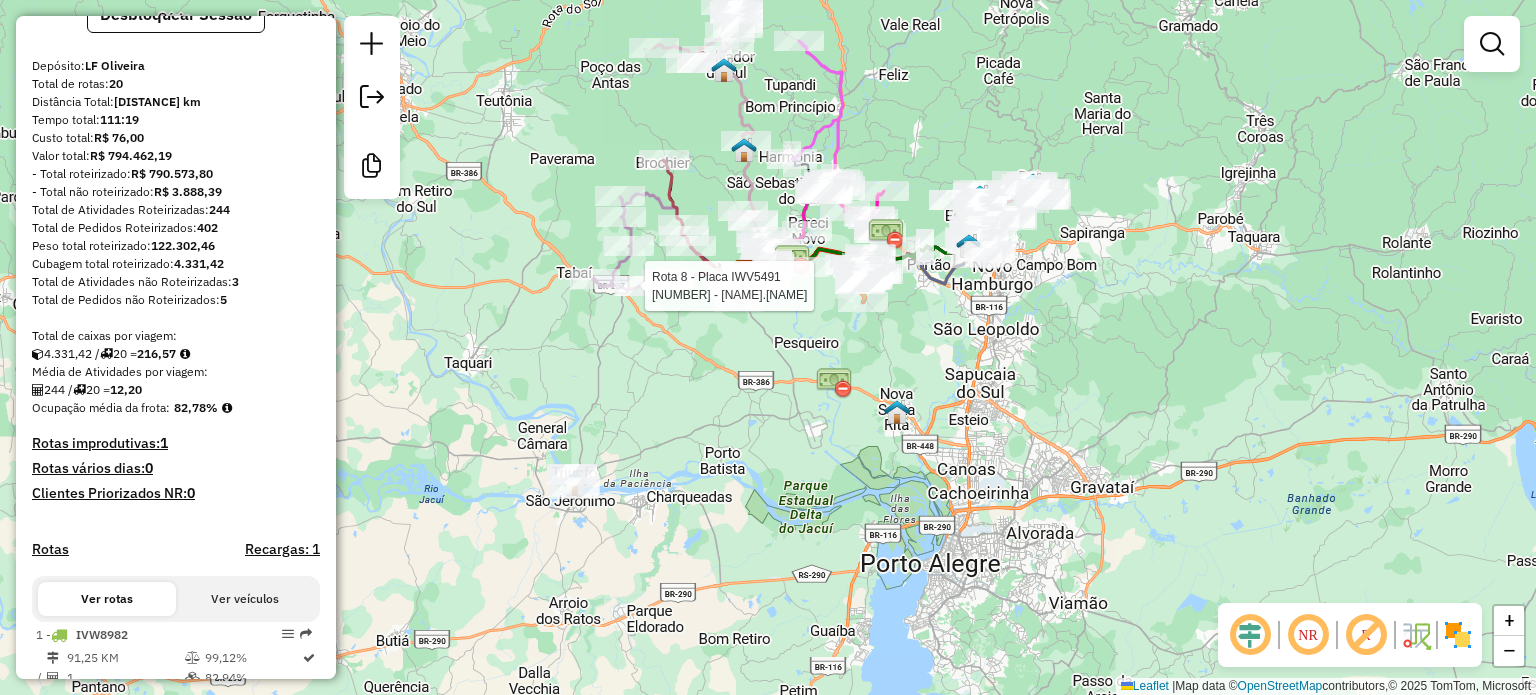 select on "**********" 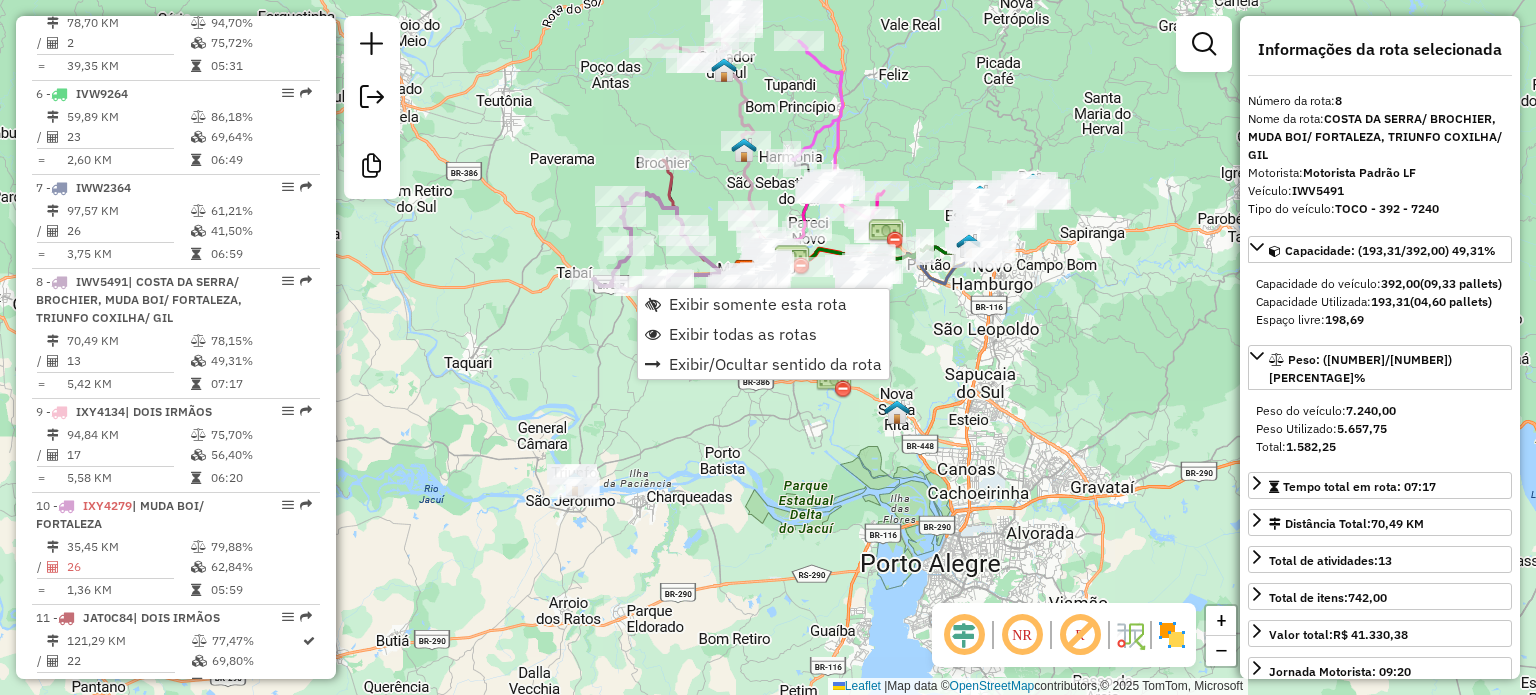 scroll, scrollTop: 1462, scrollLeft: 0, axis: vertical 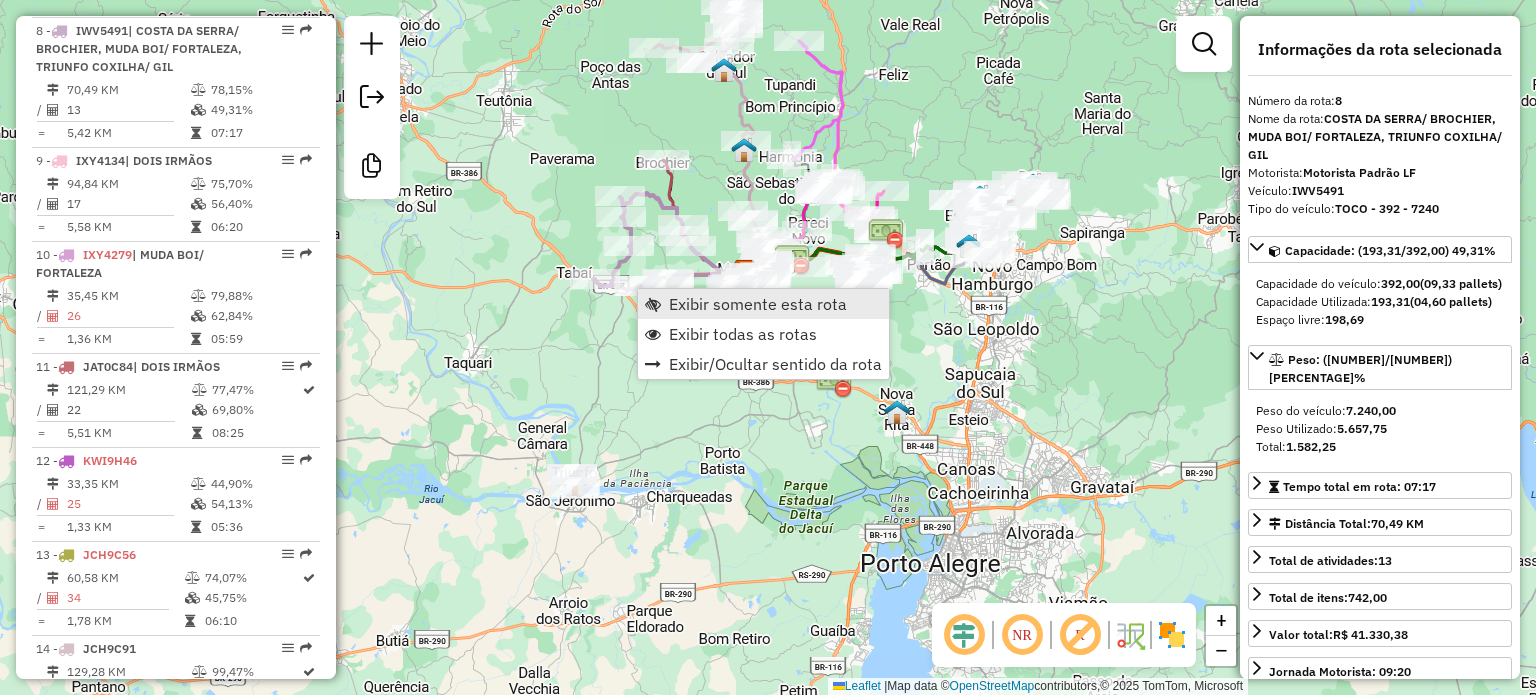 click on "Exibir somente esta rota" at bounding box center (763, 304) 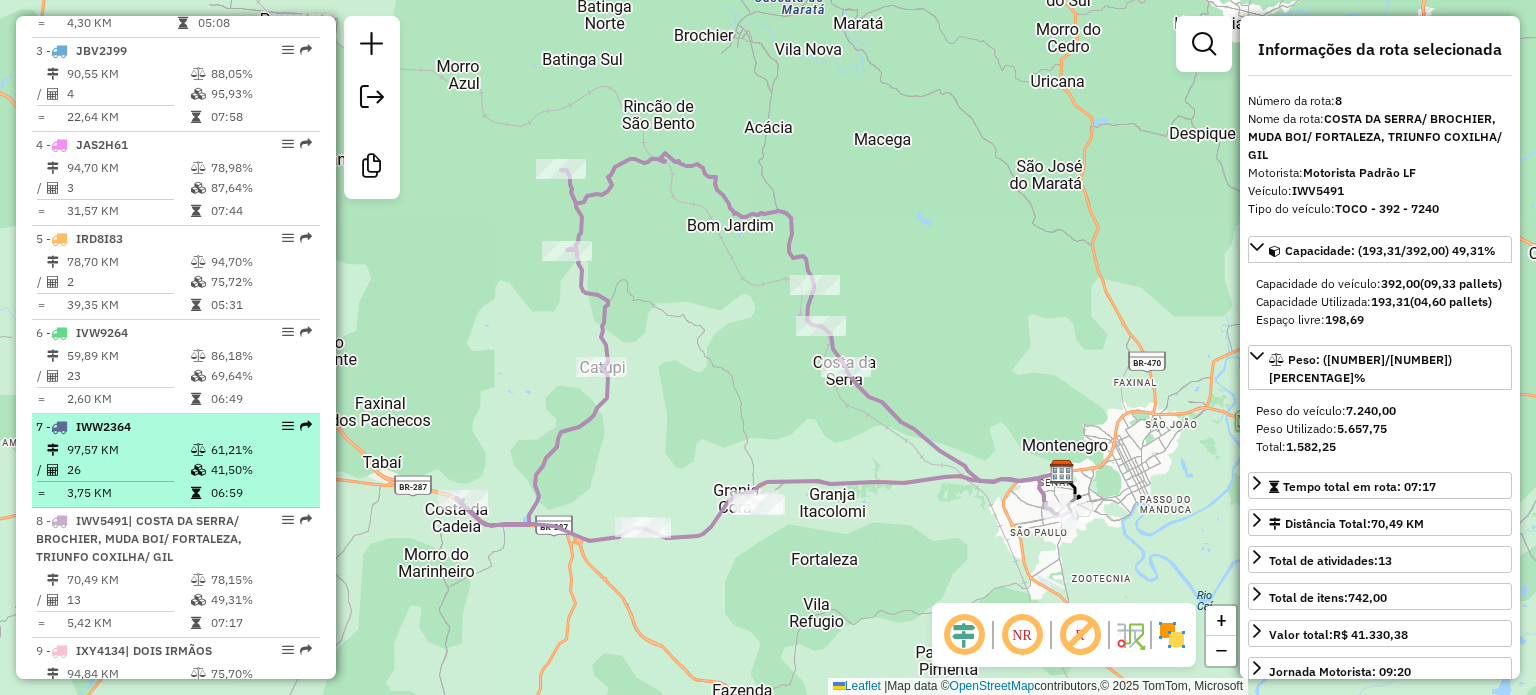 scroll, scrollTop: 962, scrollLeft: 0, axis: vertical 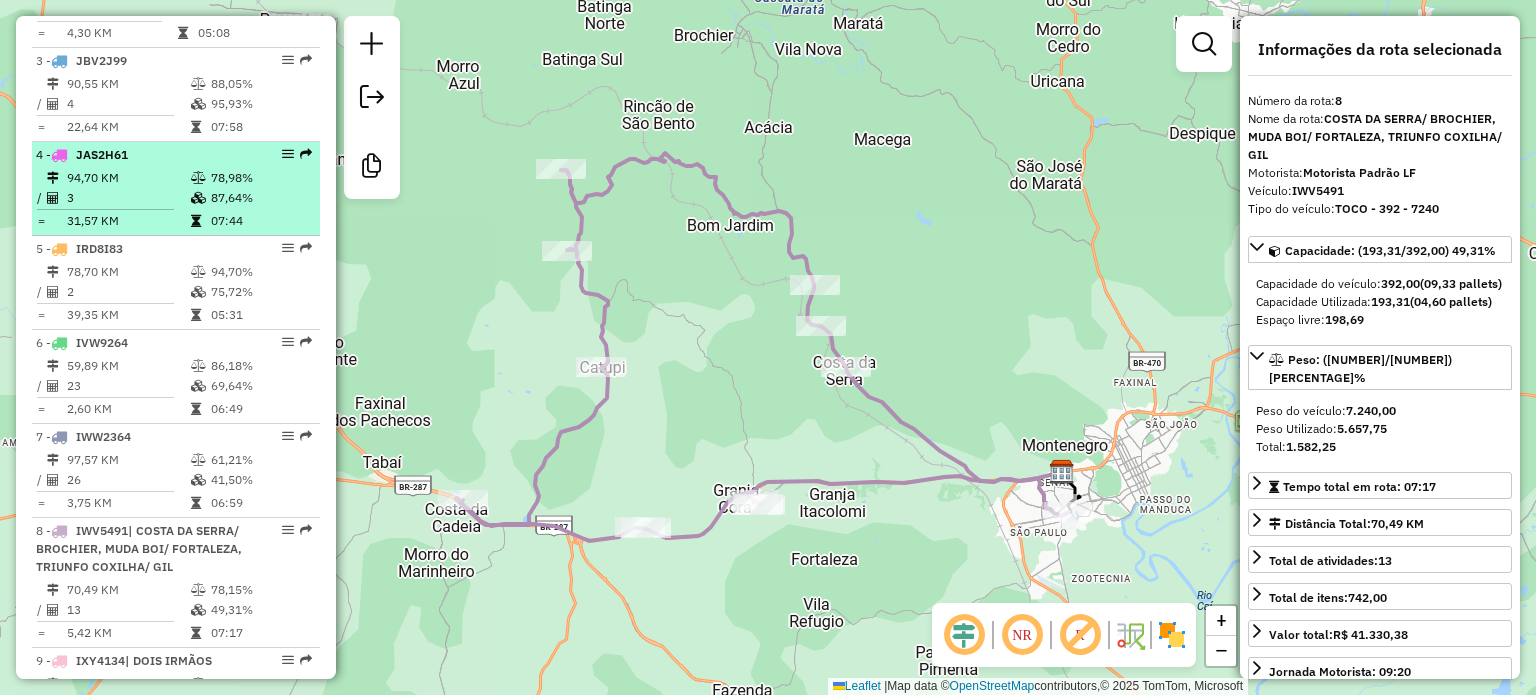 click at bounding box center (105, 209) 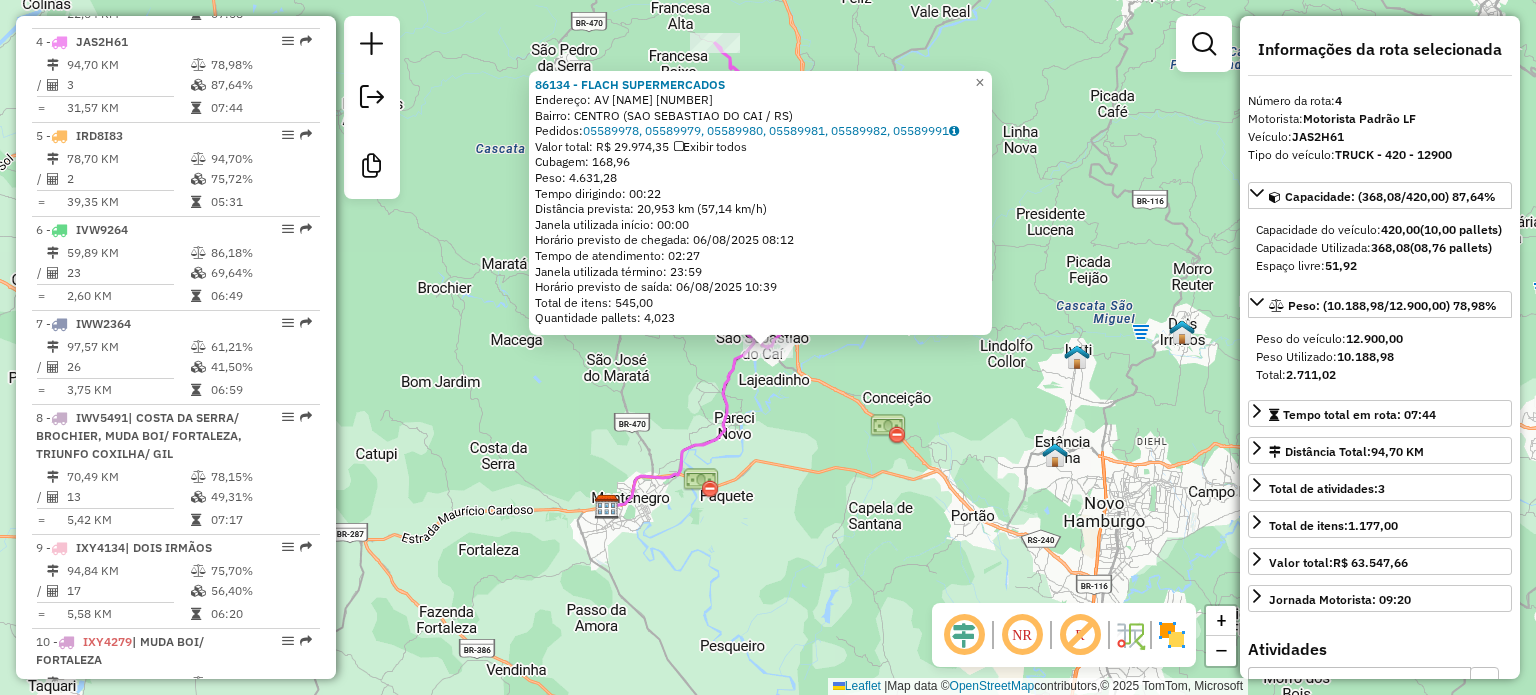 scroll, scrollTop: 1087, scrollLeft: 0, axis: vertical 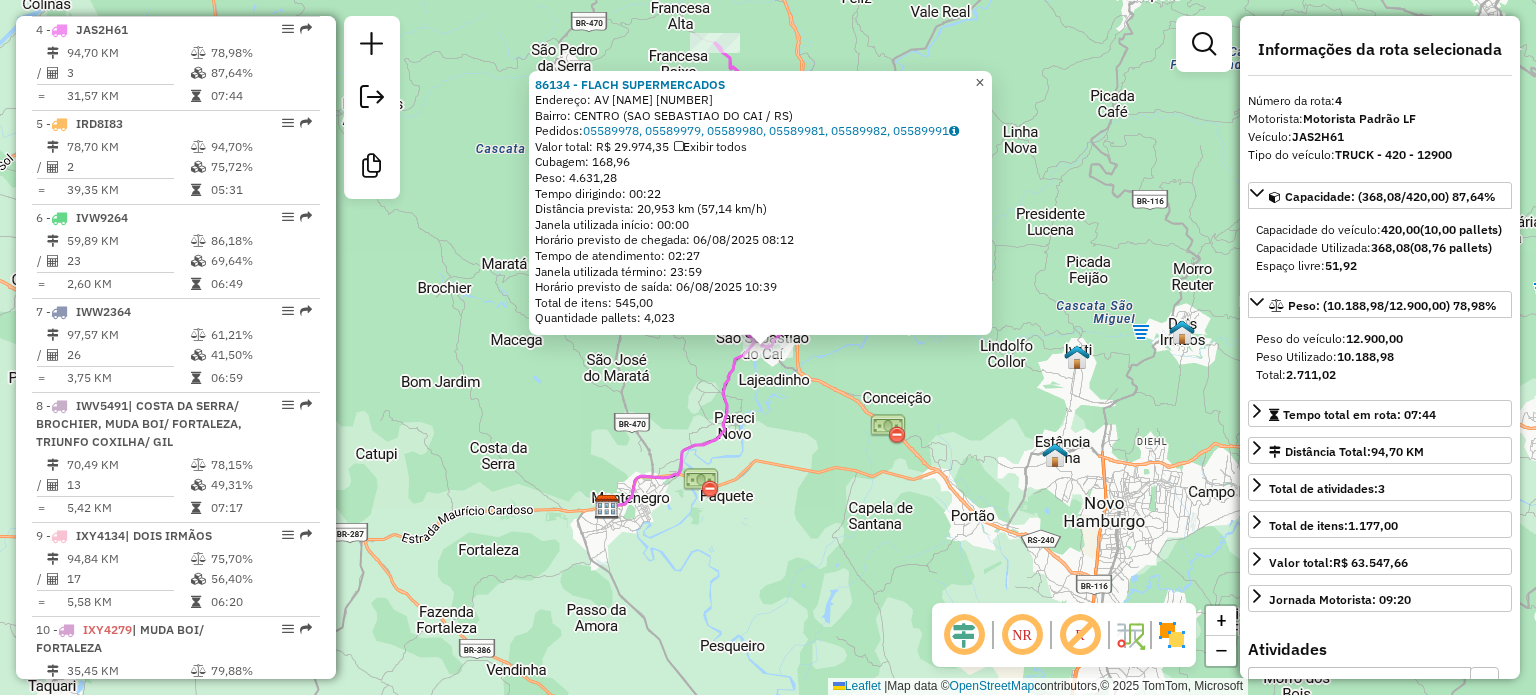 click on "×" 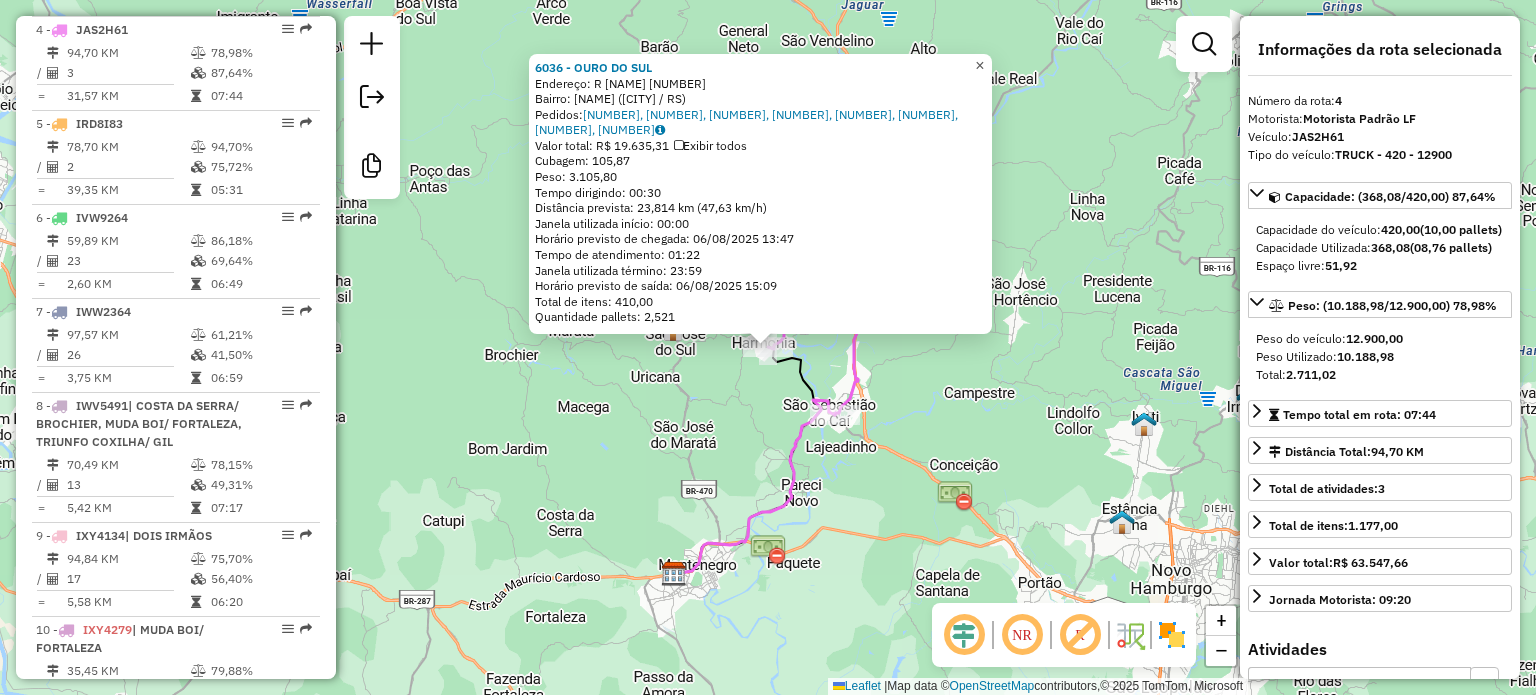 click on "×" 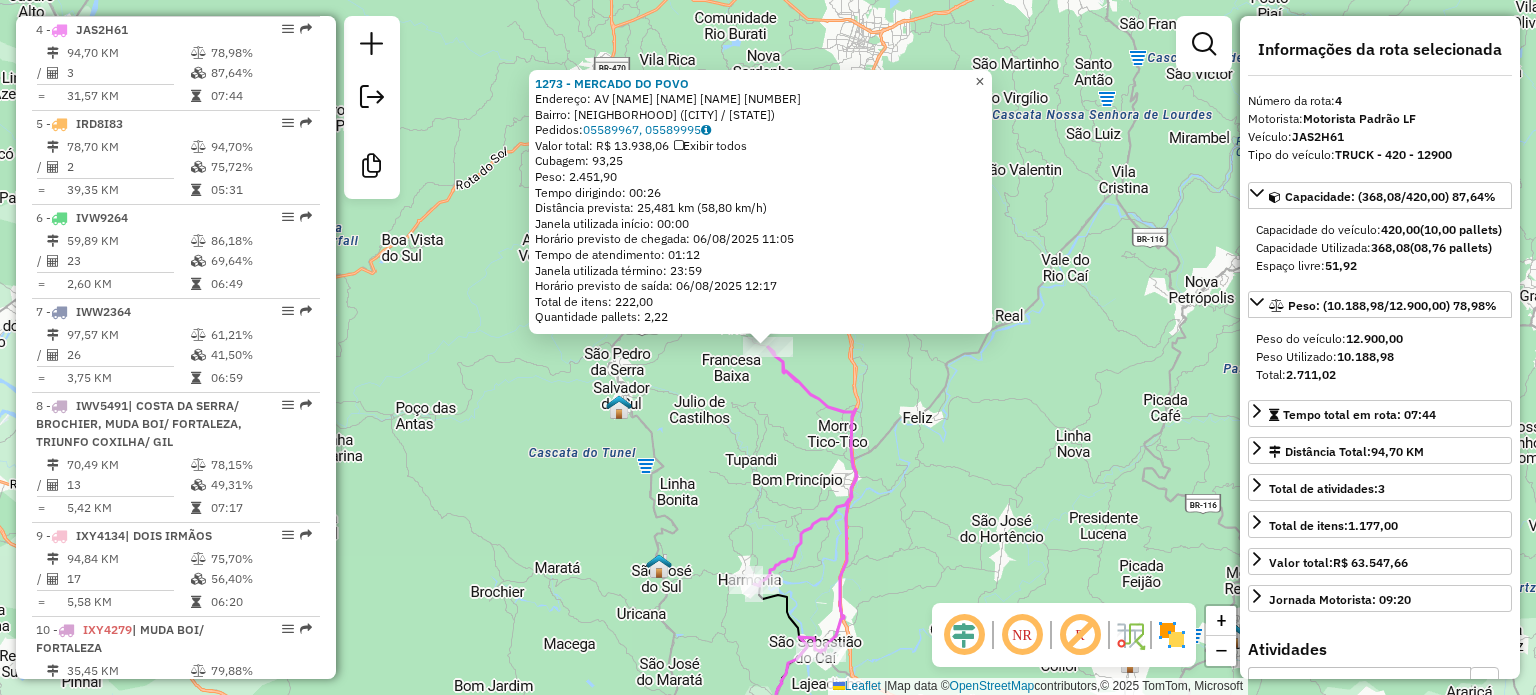 click on "×" 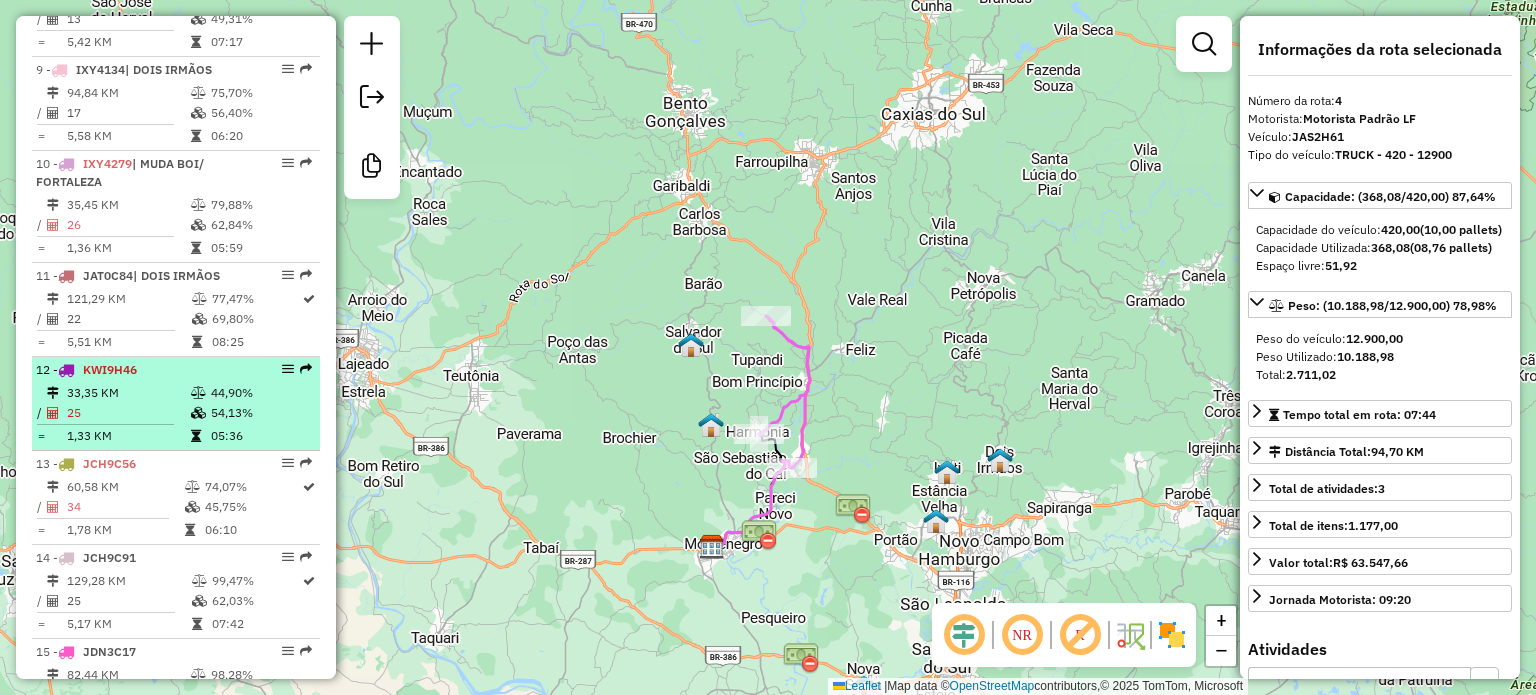 scroll, scrollTop: 1587, scrollLeft: 0, axis: vertical 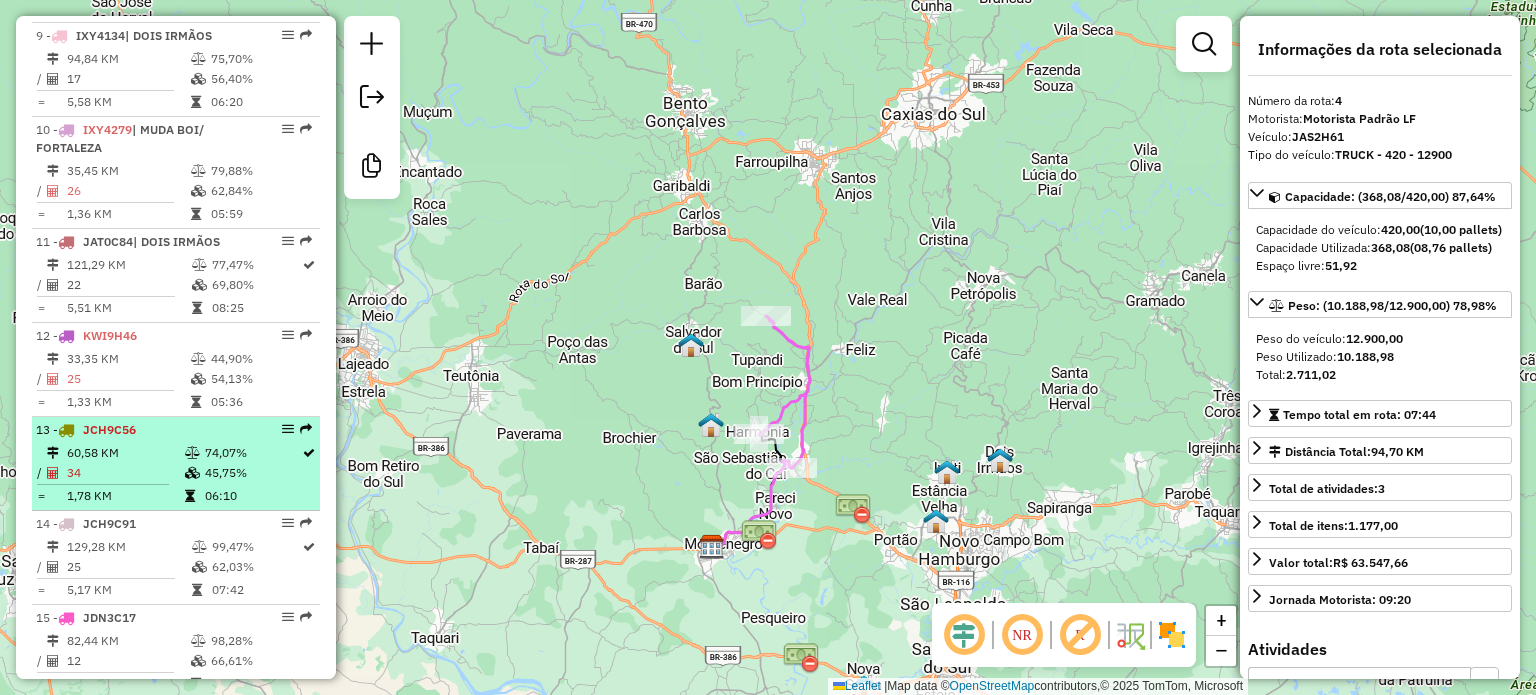 click on "34" at bounding box center (125, 473) 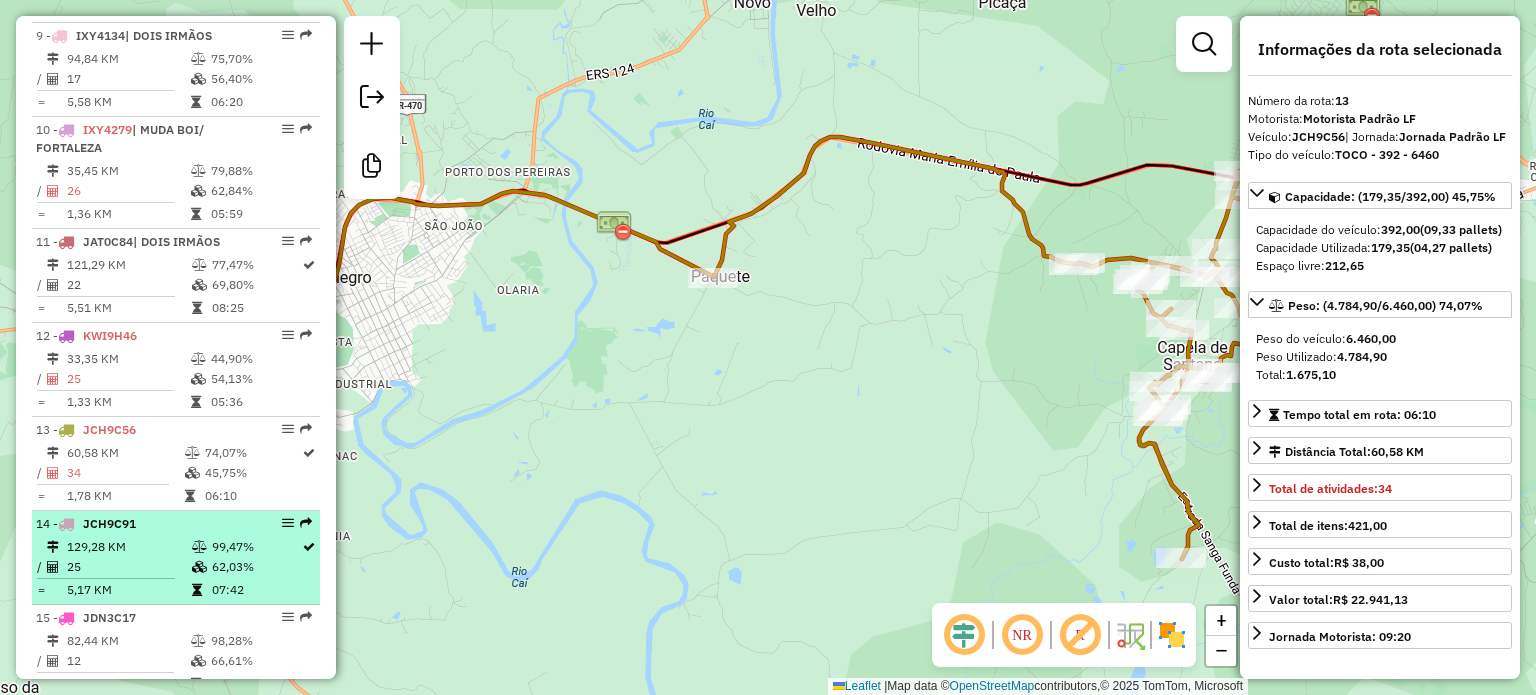 click on "129,28 KM" at bounding box center [128, 547] 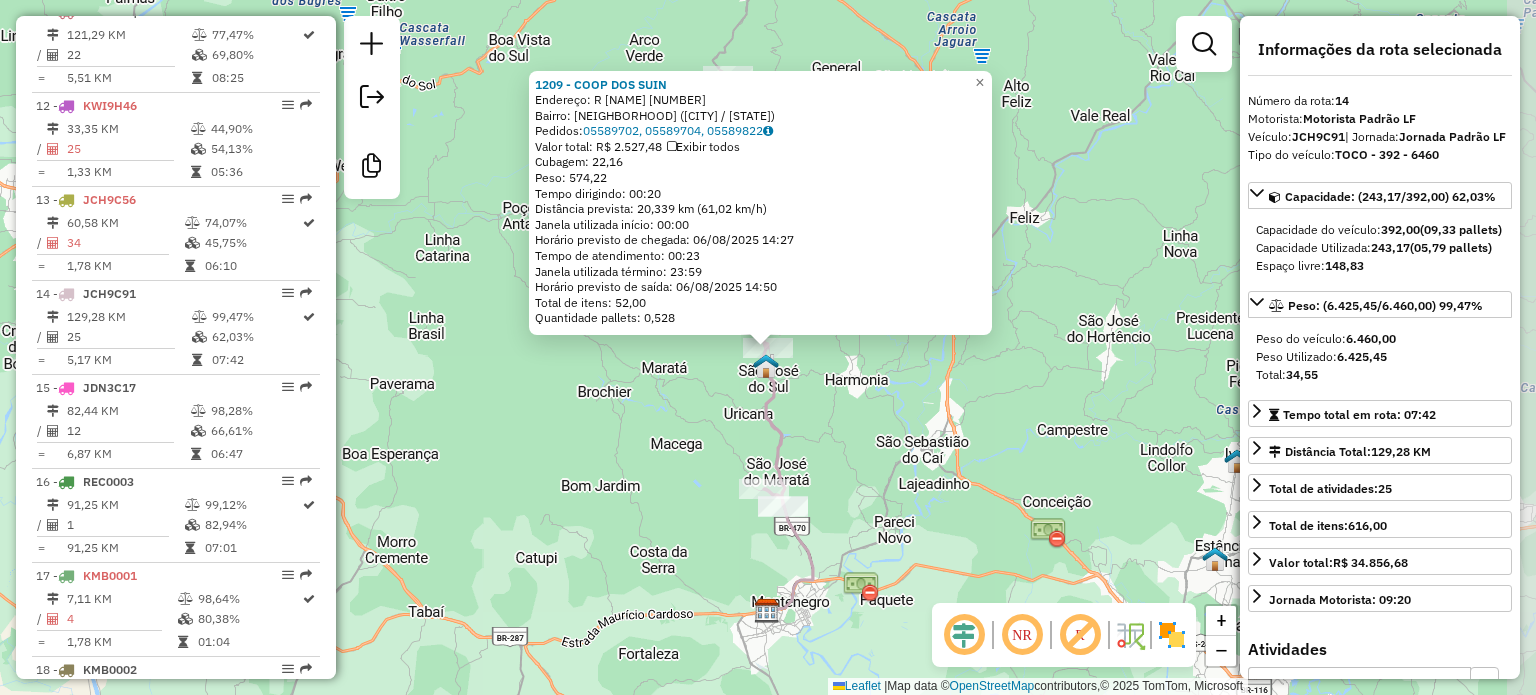 scroll, scrollTop: 2096, scrollLeft: 0, axis: vertical 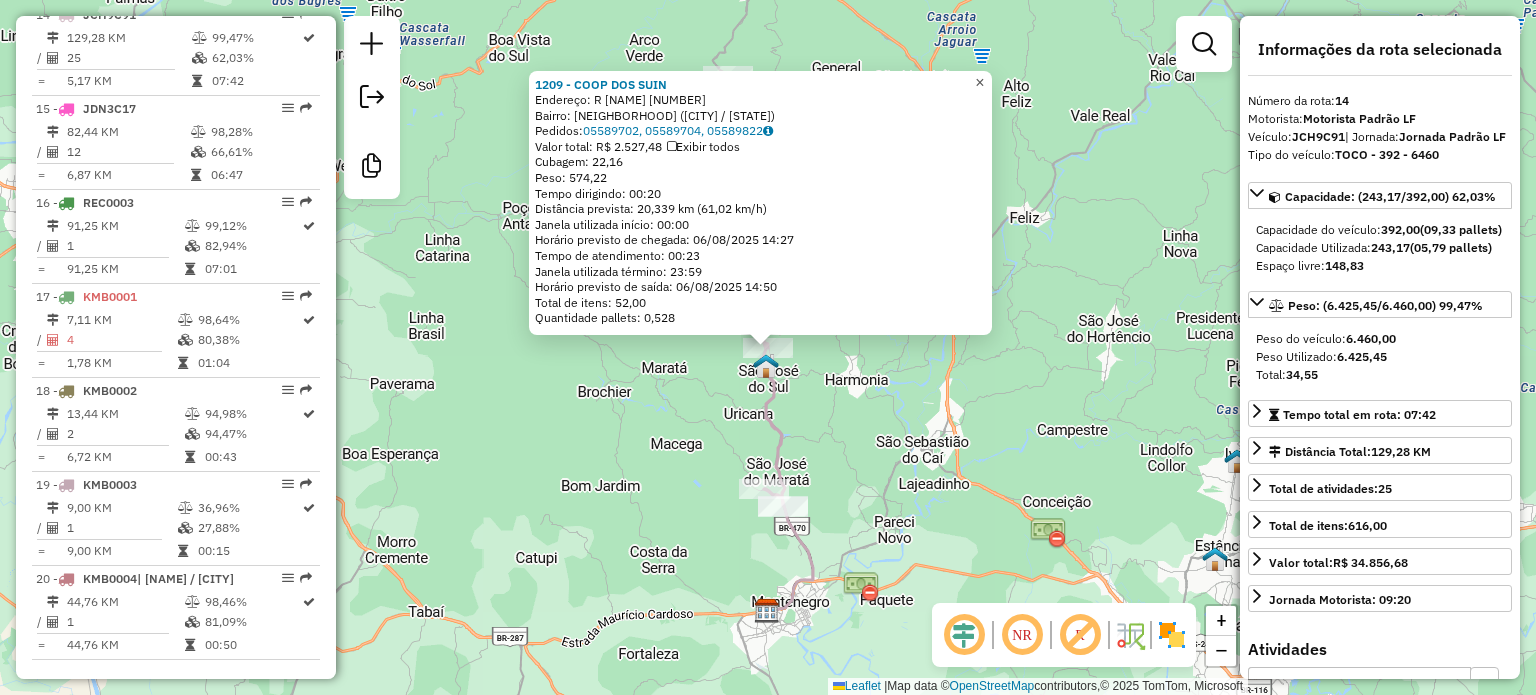 click on "×" 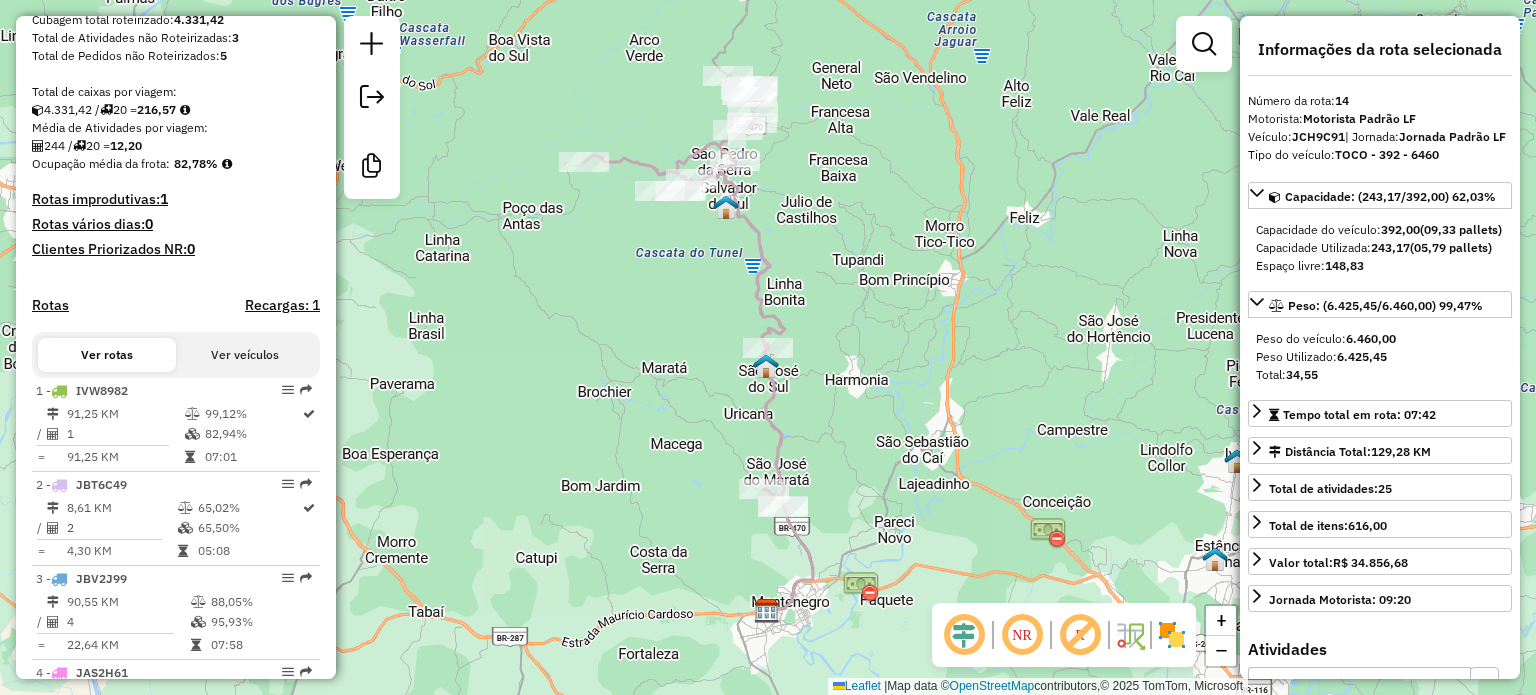 scroll, scrollTop: 496, scrollLeft: 0, axis: vertical 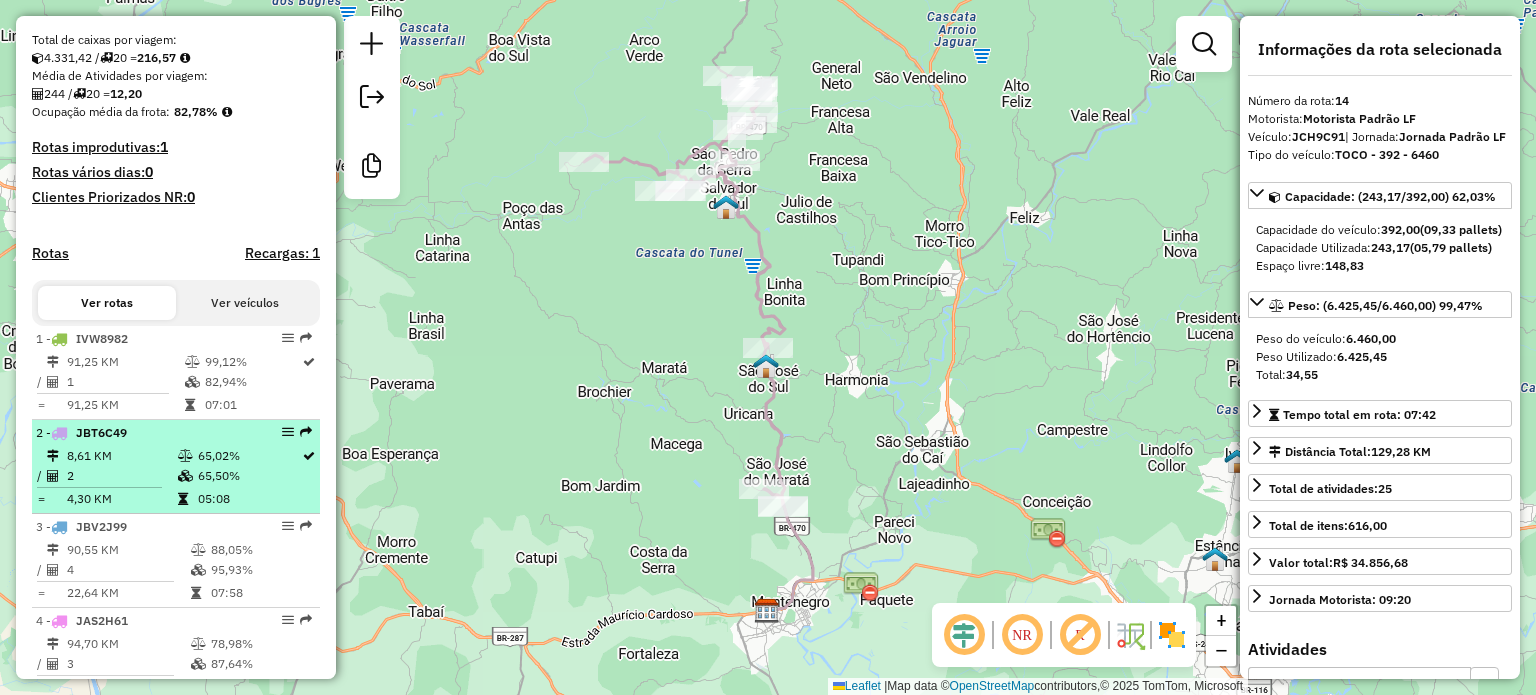 click on "[NUMBER] -       [PLATE]" at bounding box center [142, 433] 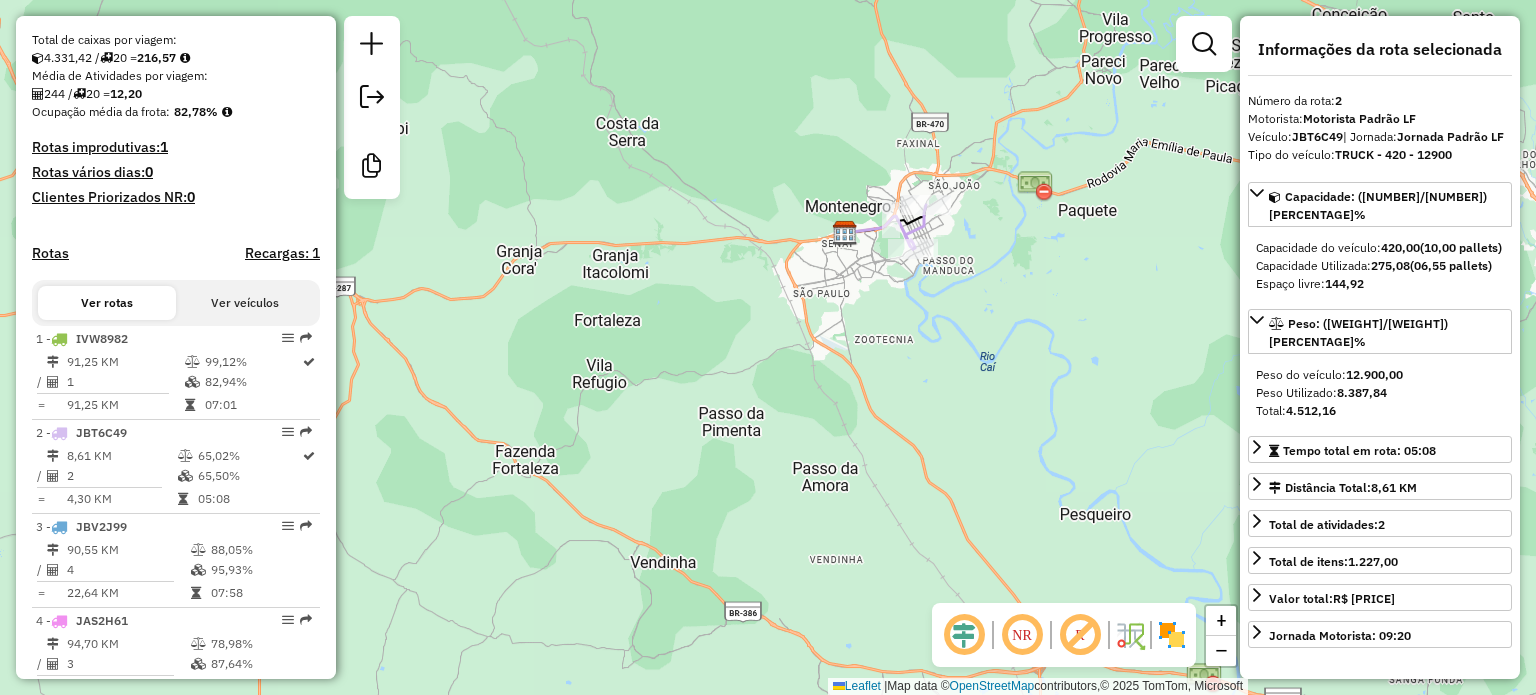 drag, startPoint x: 992, startPoint y: 534, endPoint x: 937, endPoint y: 322, distance: 219.01826 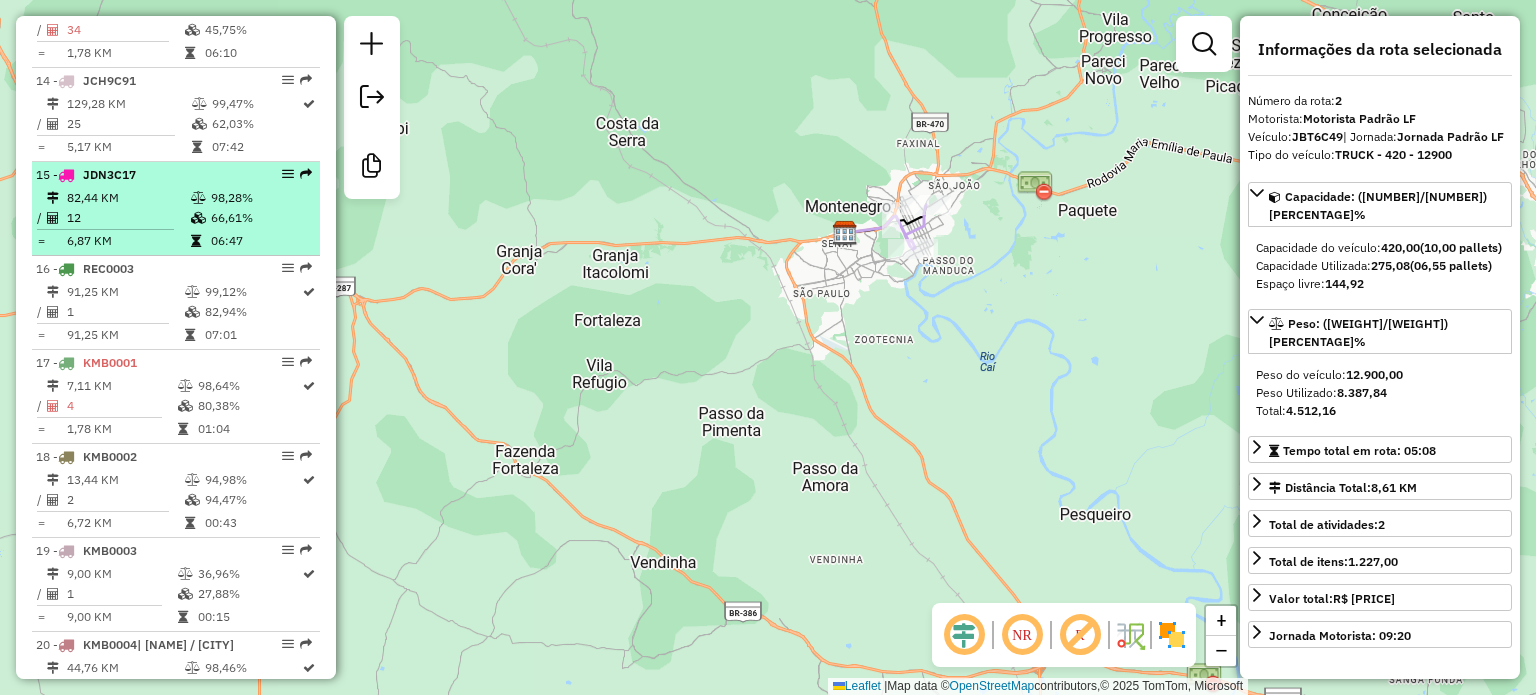 scroll, scrollTop: 1996, scrollLeft: 0, axis: vertical 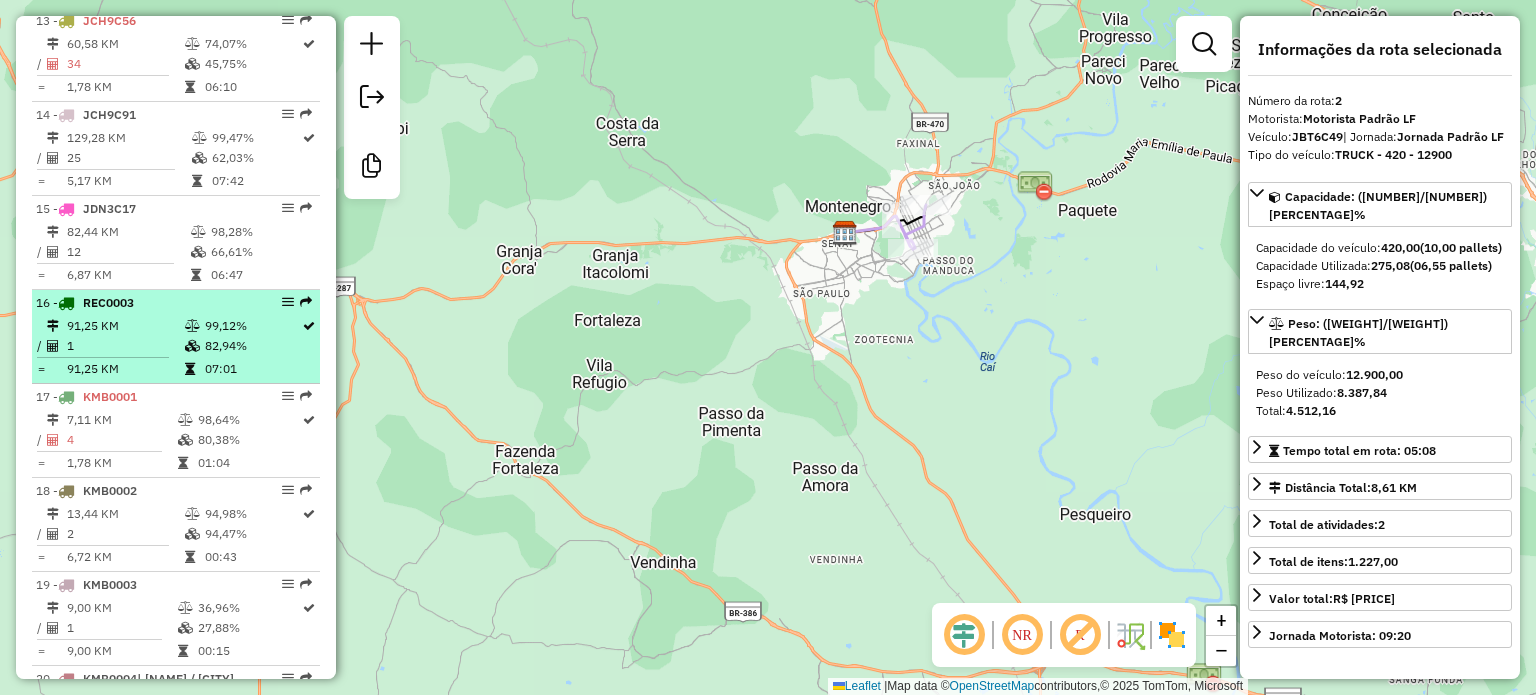 click on "91,25 KM" at bounding box center (125, 326) 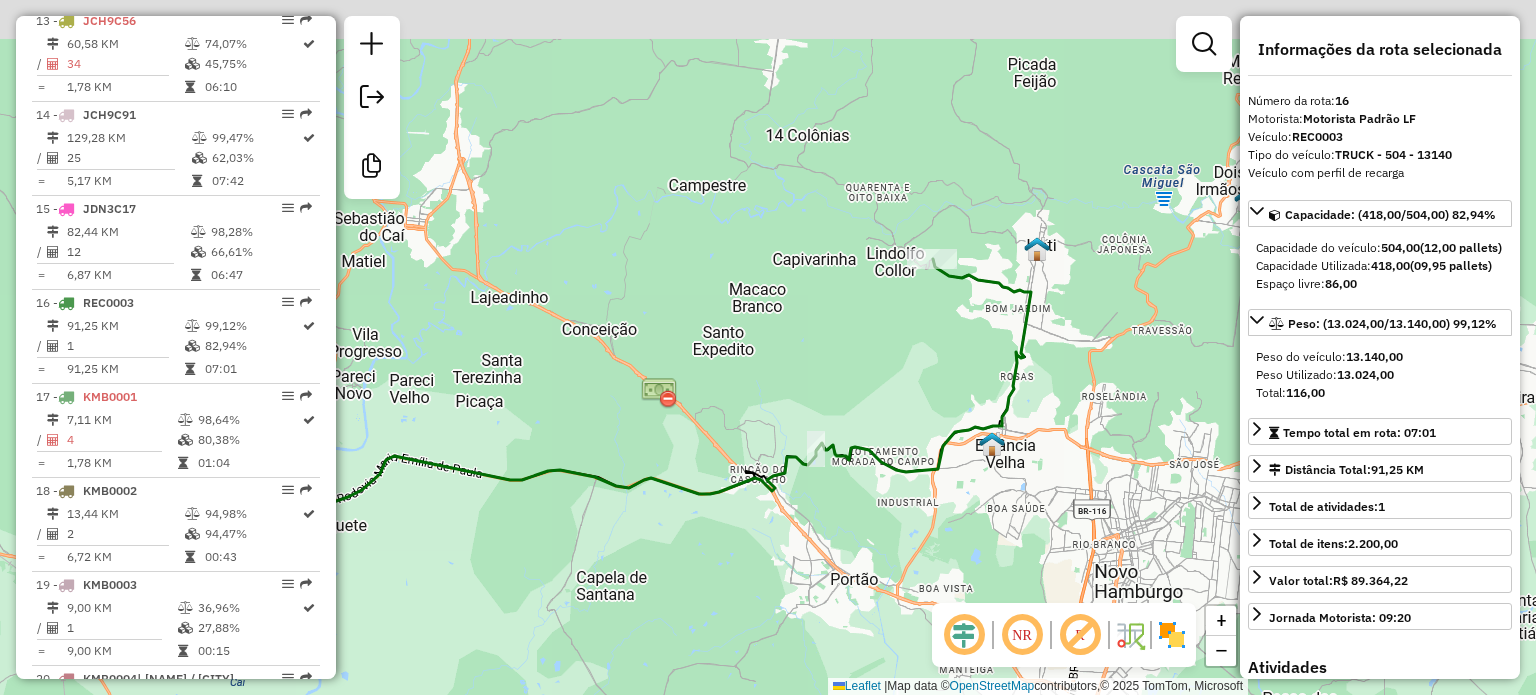 drag, startPoint x: 1056, startPoint y: 498, endPoint x: 761, endPoint y: 575, distance: 304.88358 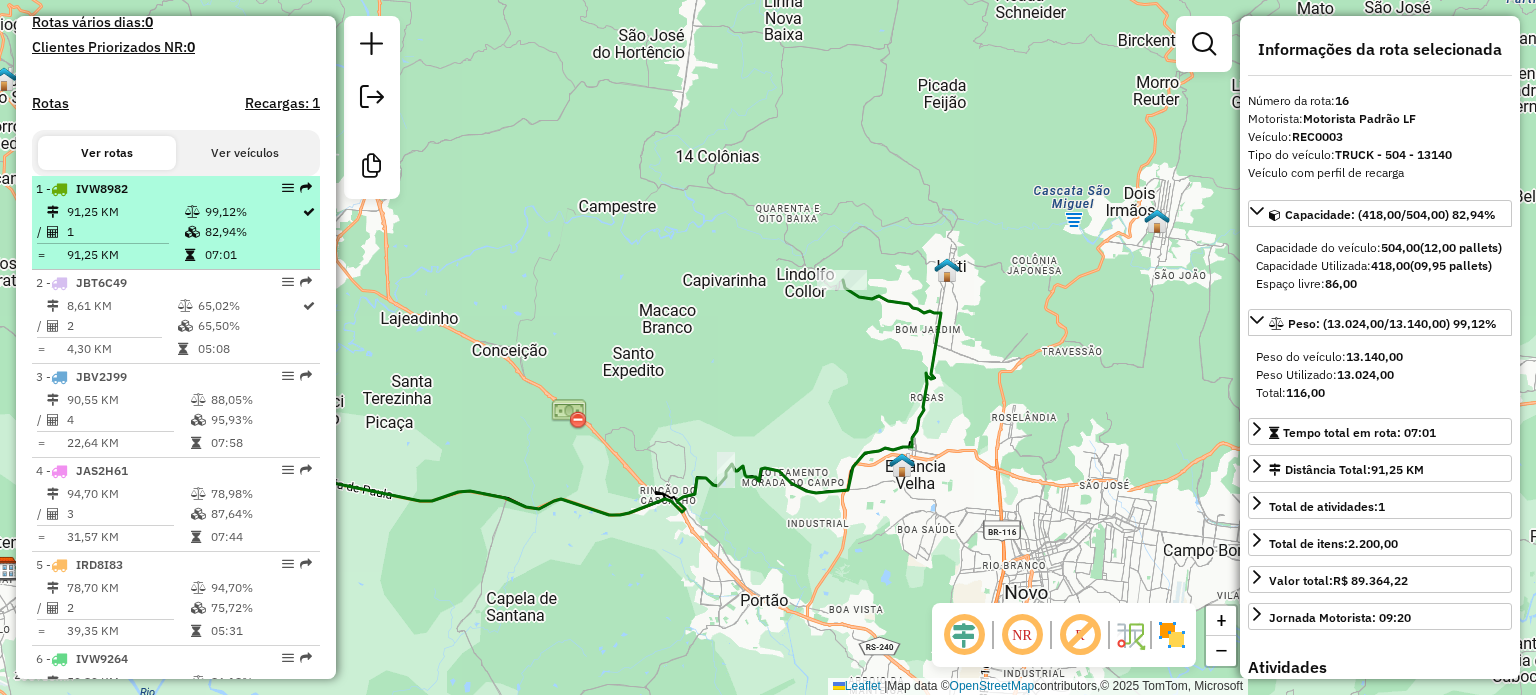 scroll, scrollTop: 596, scrollLeft: 0, axis: vertical 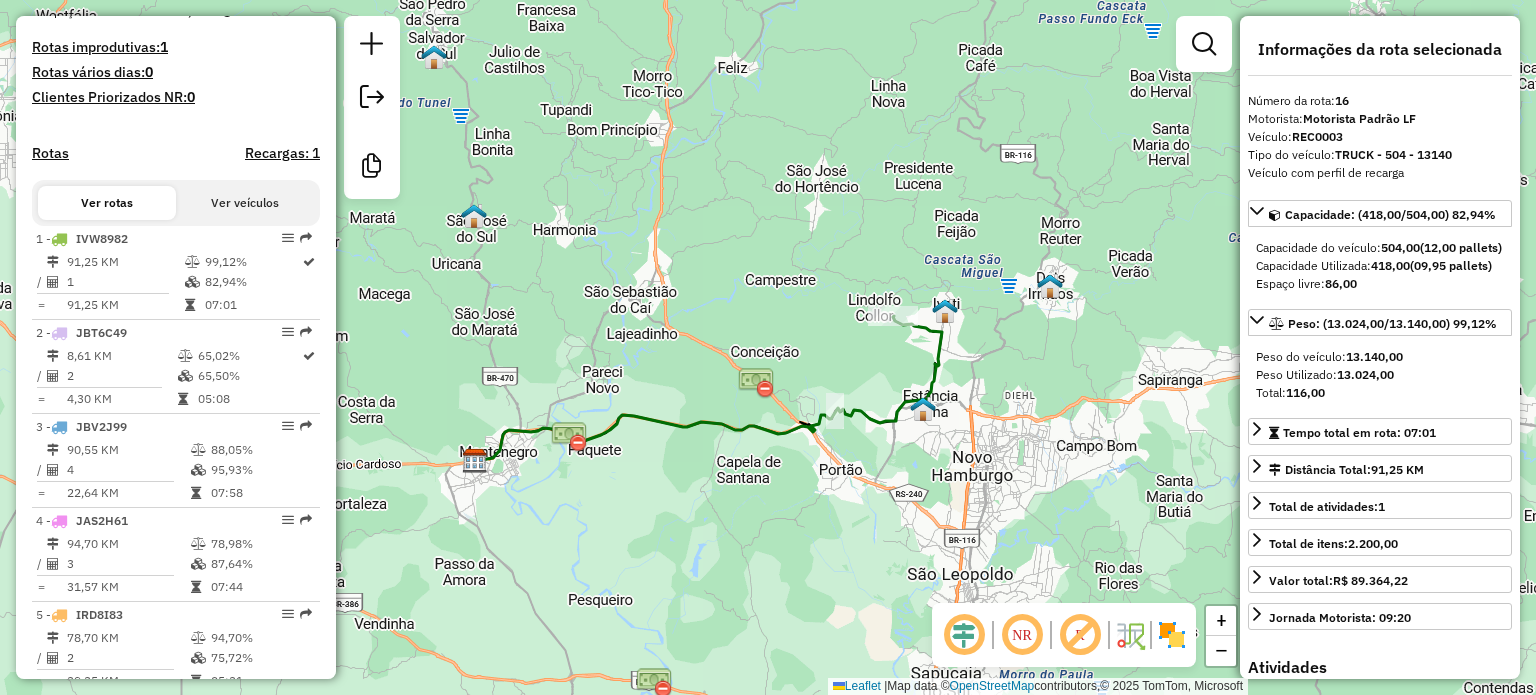 drag, startPoint x: 589, startPoint y: 396, endPoint x: 836, endPoint y: 363, distance: 249.1947 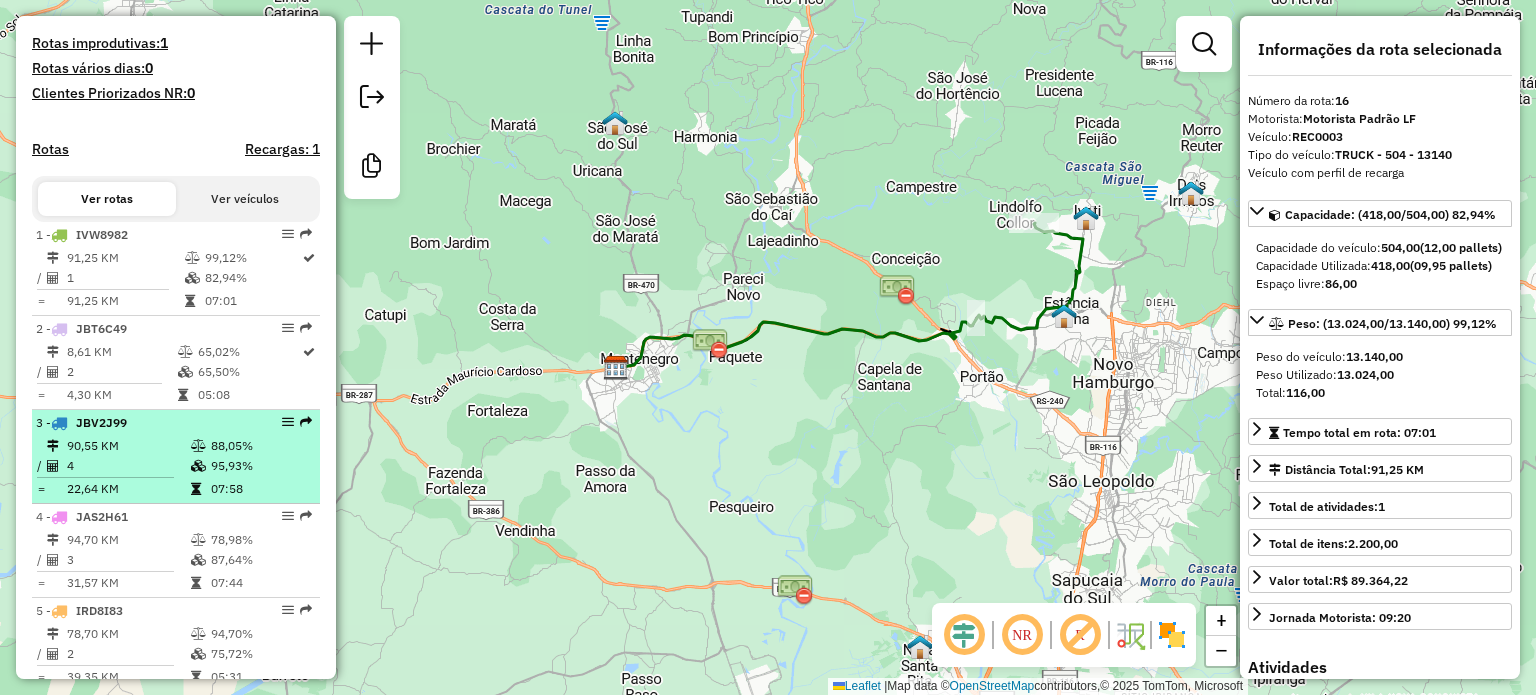 scroll, scrollTop: 700, scrollLeft: 0, axis: vertical 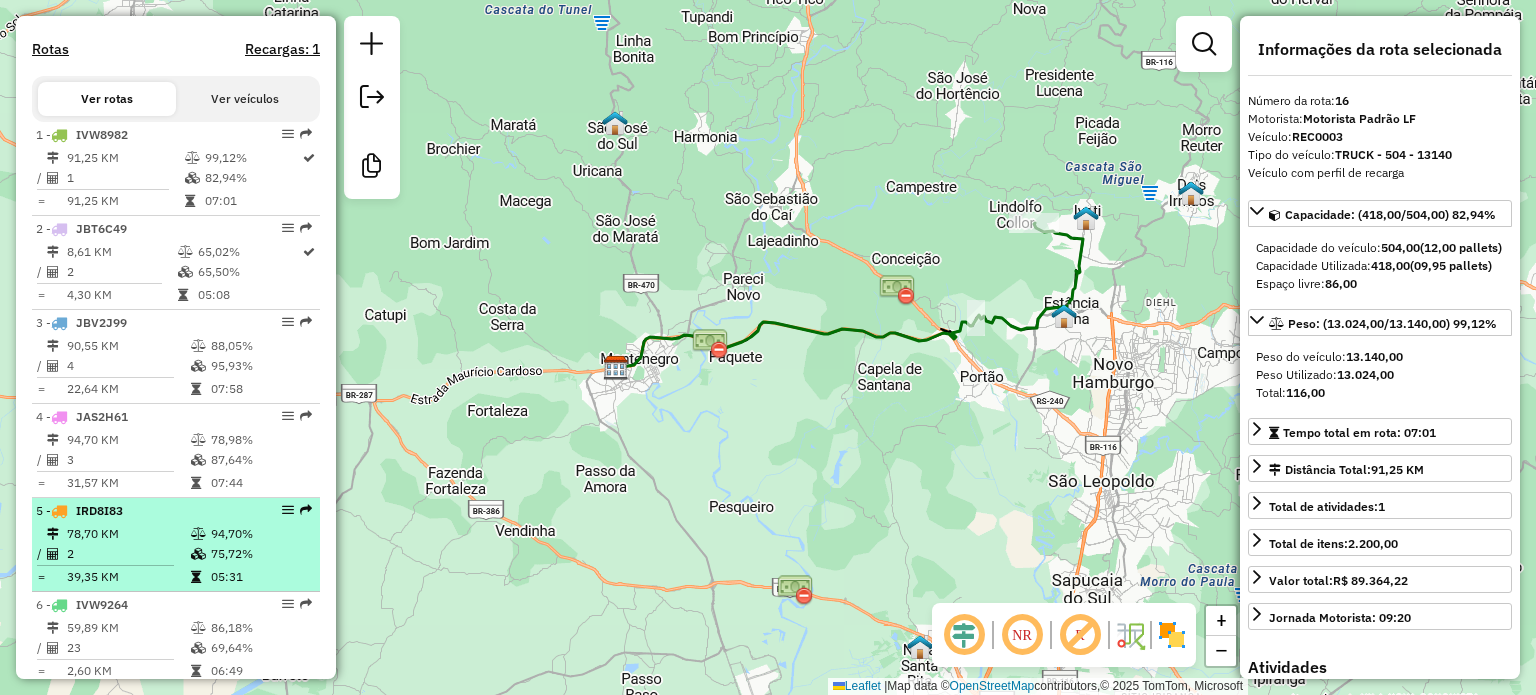 click on "[NUMBER] -       [PLATE]" at bounding box center (142, 511) 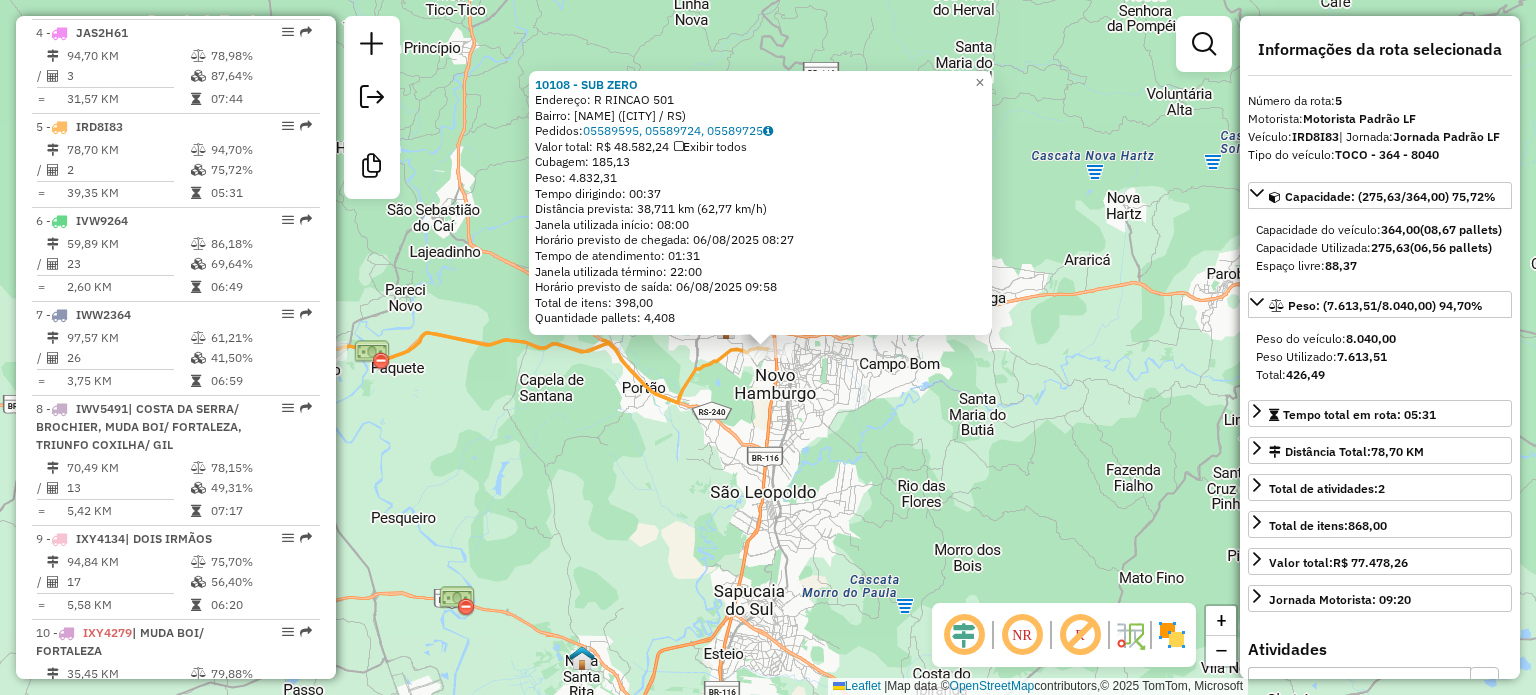 scroll, scrollTop: 1180, scrollLeft: 0, axis: vertical 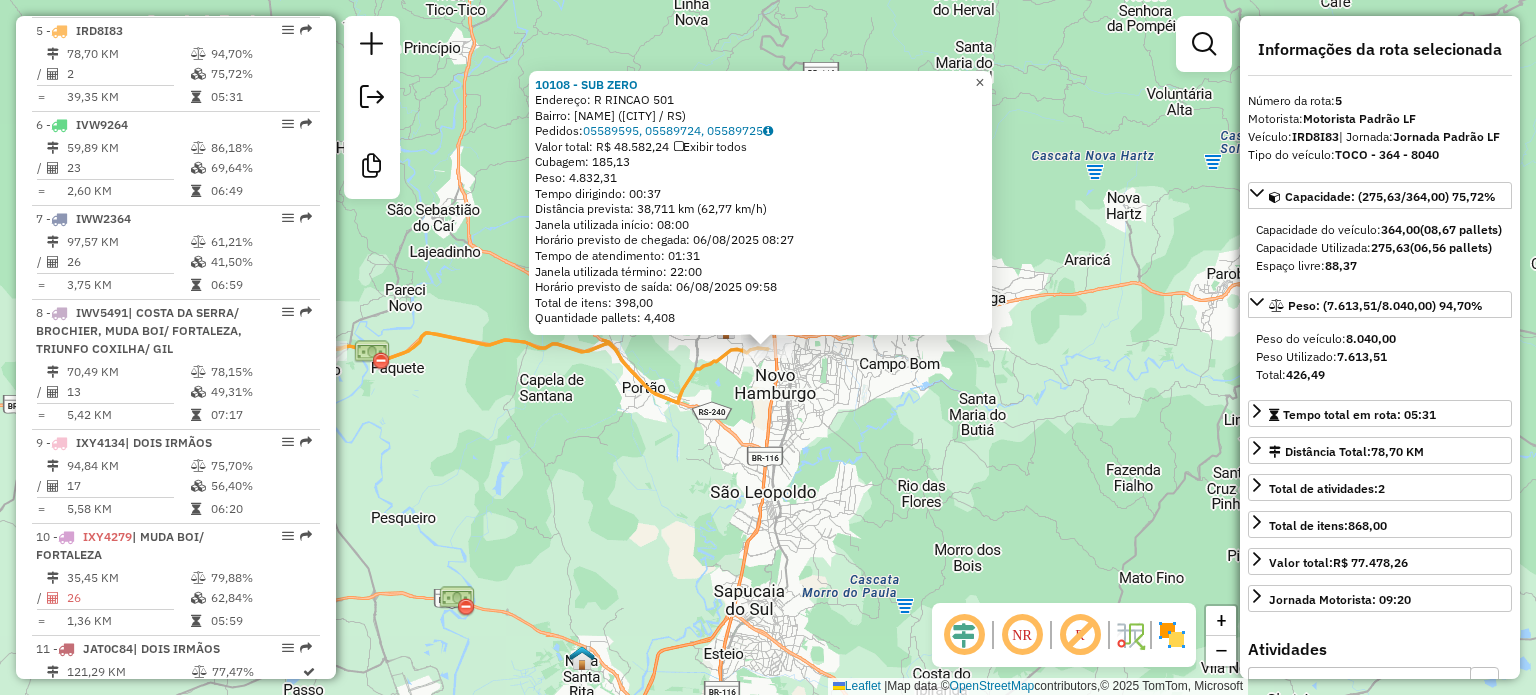 click on "×" 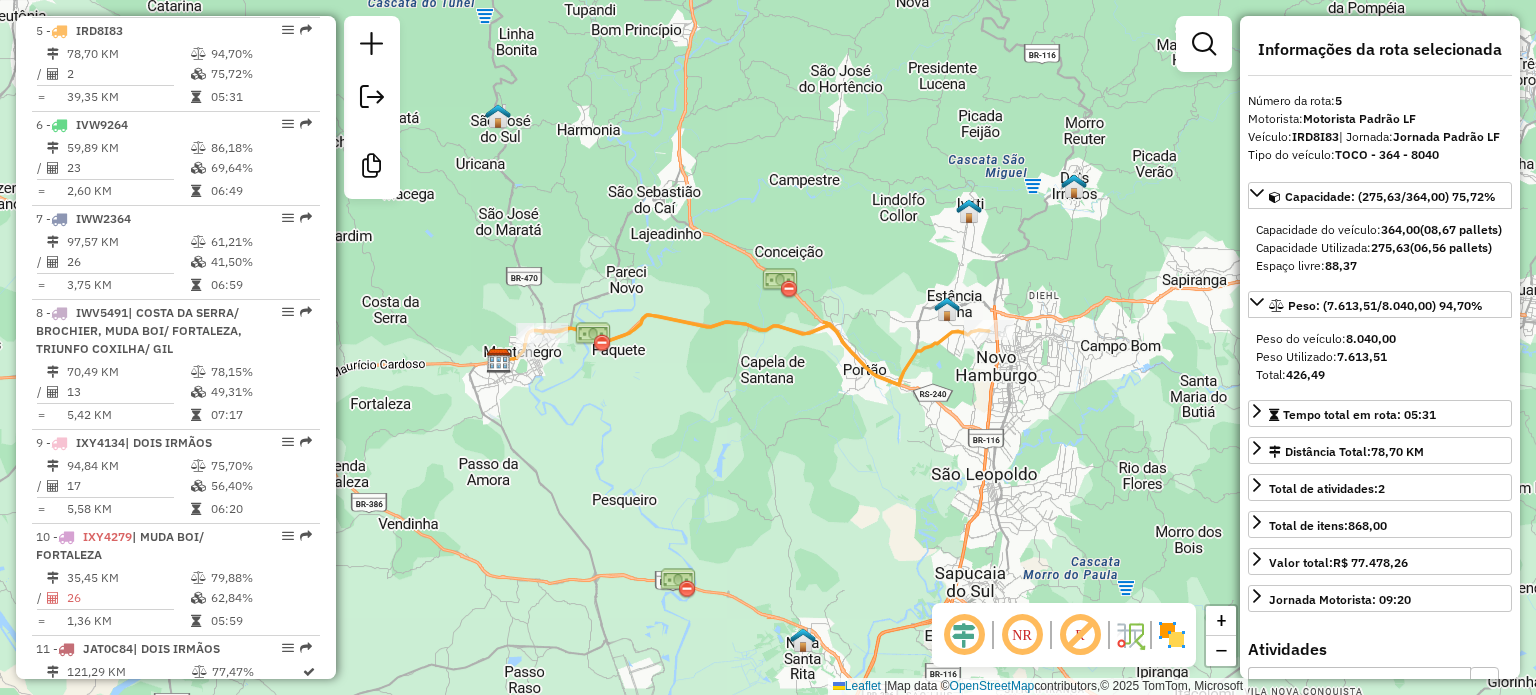 drag, startPoint x: 516, startPoint y: 503, endPoint x: 737, endPoint y: 485, distance: 221.73183 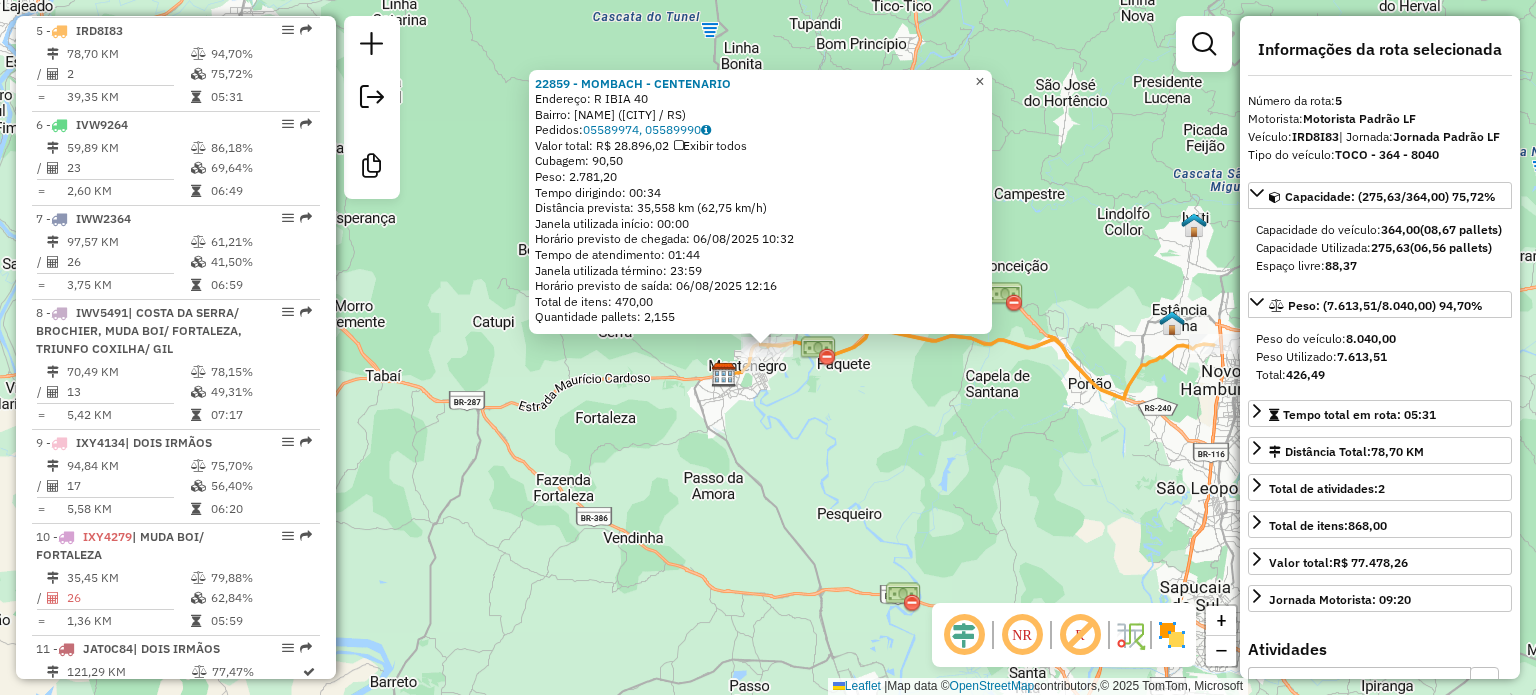click on "×" 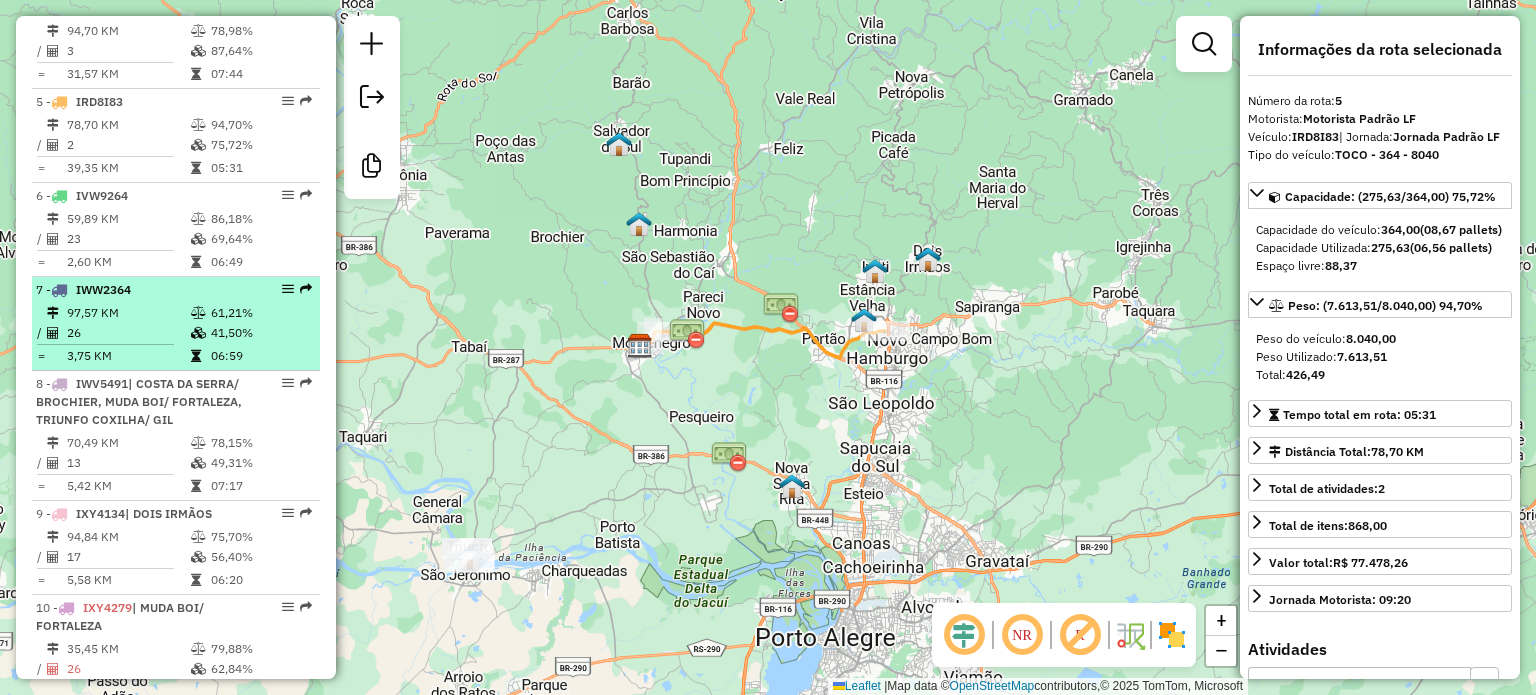 scroll, scrollTop: 1080, scrollLeft: 0, axis: vertical 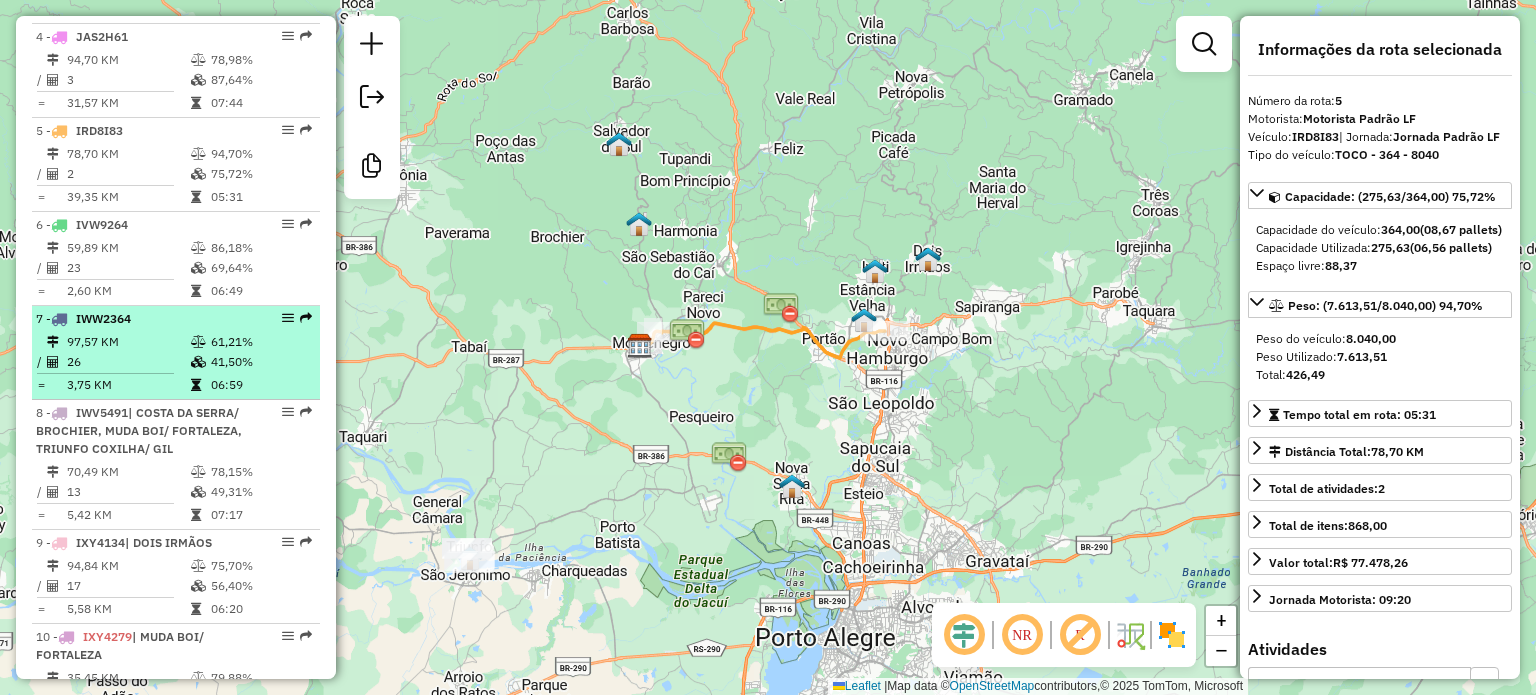 click on "97,57 KM" at bounding box center [128, 342] 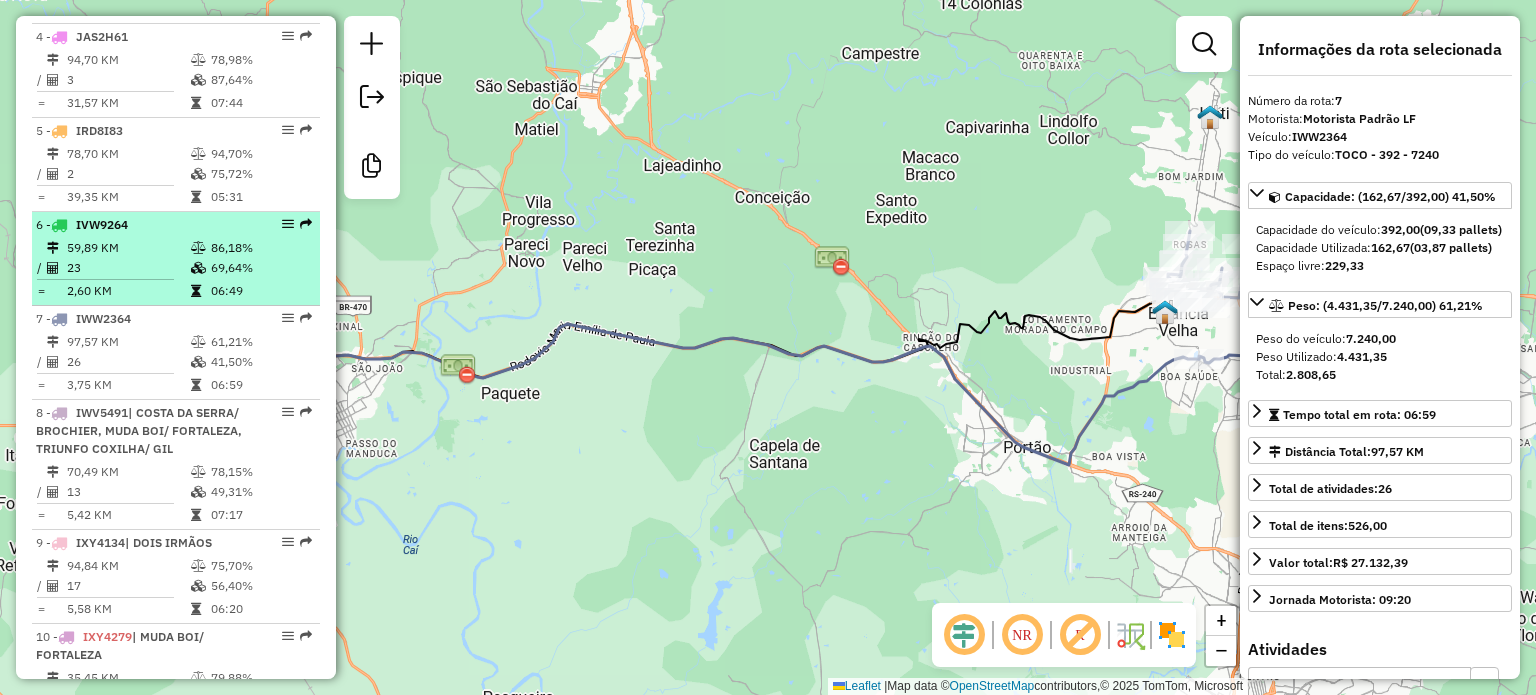 click on "59,89 KM" at bounding box center (128, 248) 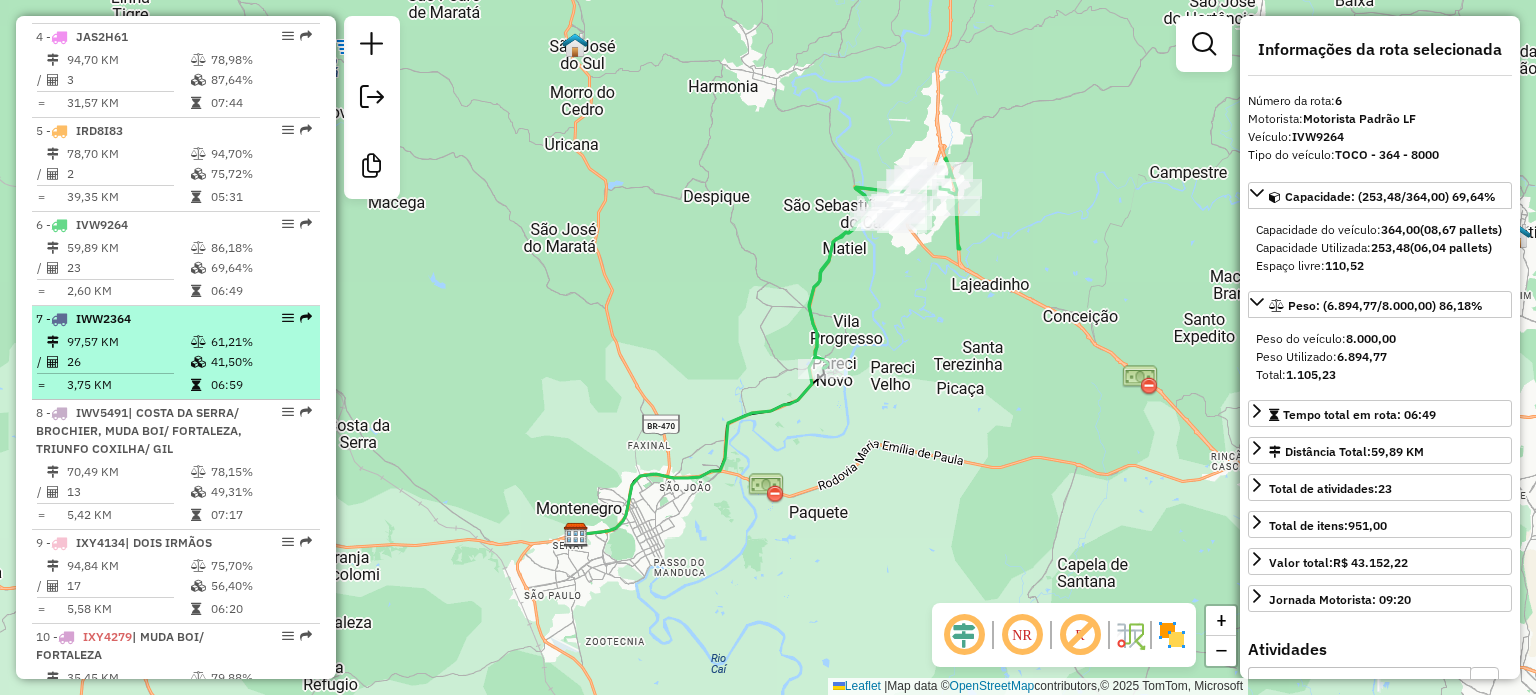 click on "97,57 KM" at bounding box center [128, 342] 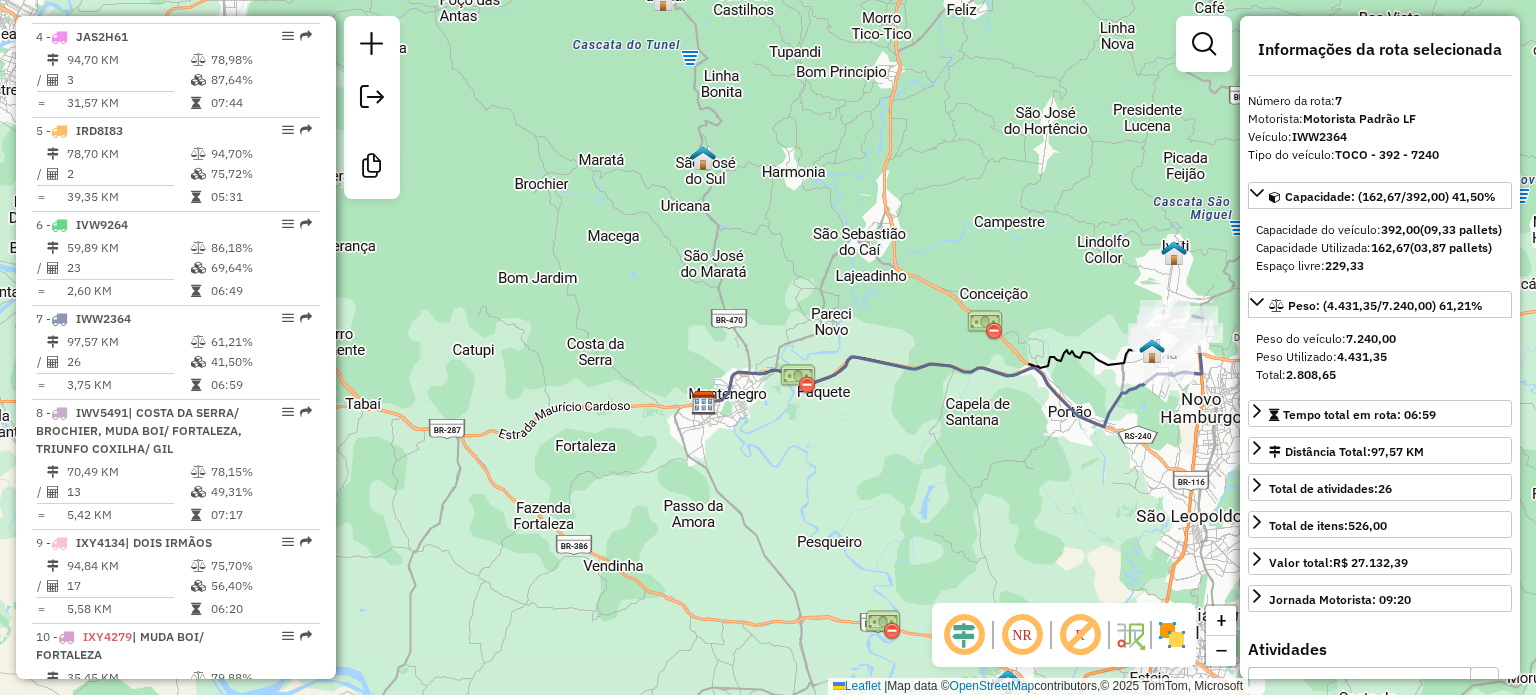 drag, startPoint x: 460, startPoint y: 422, endPoint x: 721, endPoint y: 424, distance: 261.00766 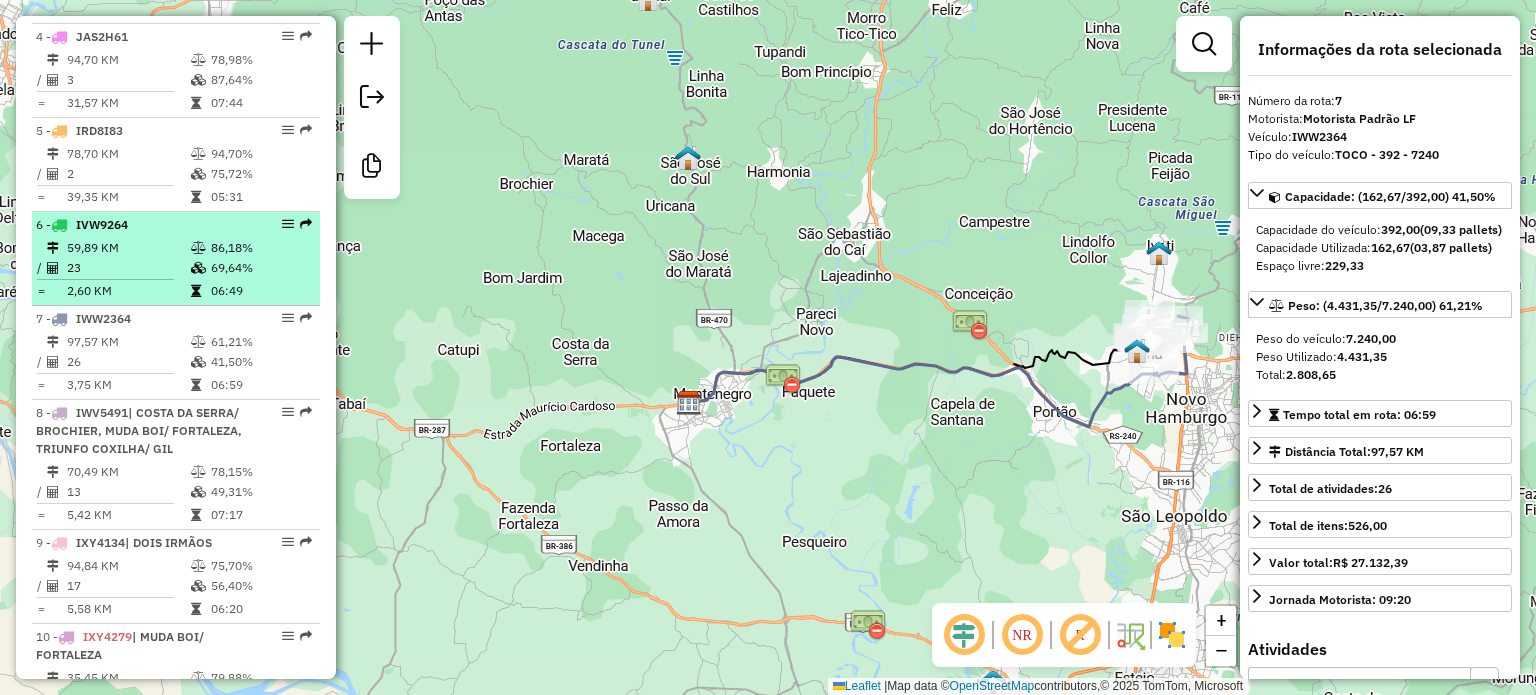 click on "59,89 KM" at bounding box center (128, 248) 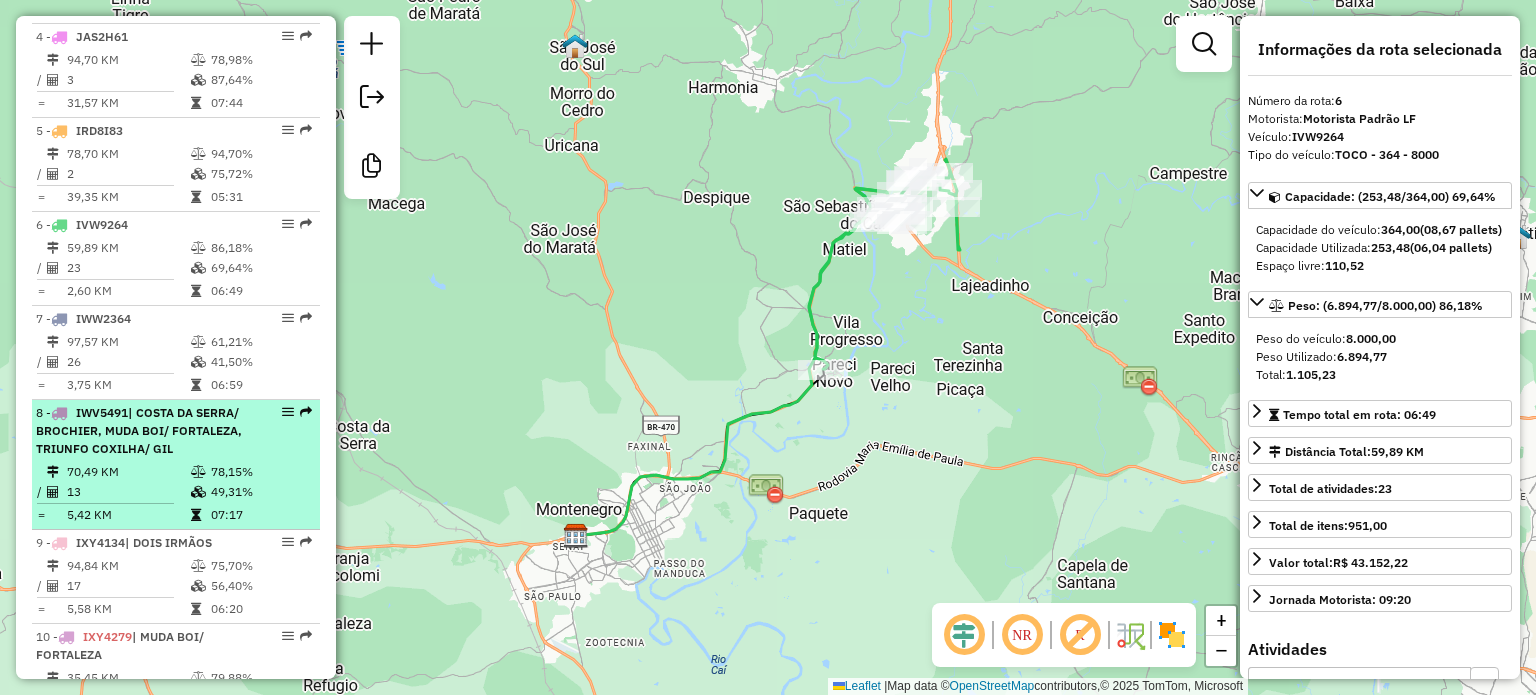 click on "[NUMBER] - [PLATE] | [NEIGHBORHOOD]/[CITY], [NEIGHBORHOOD]/[CITY], [CITY]/[CITY]" at bounding box center (142, 431) 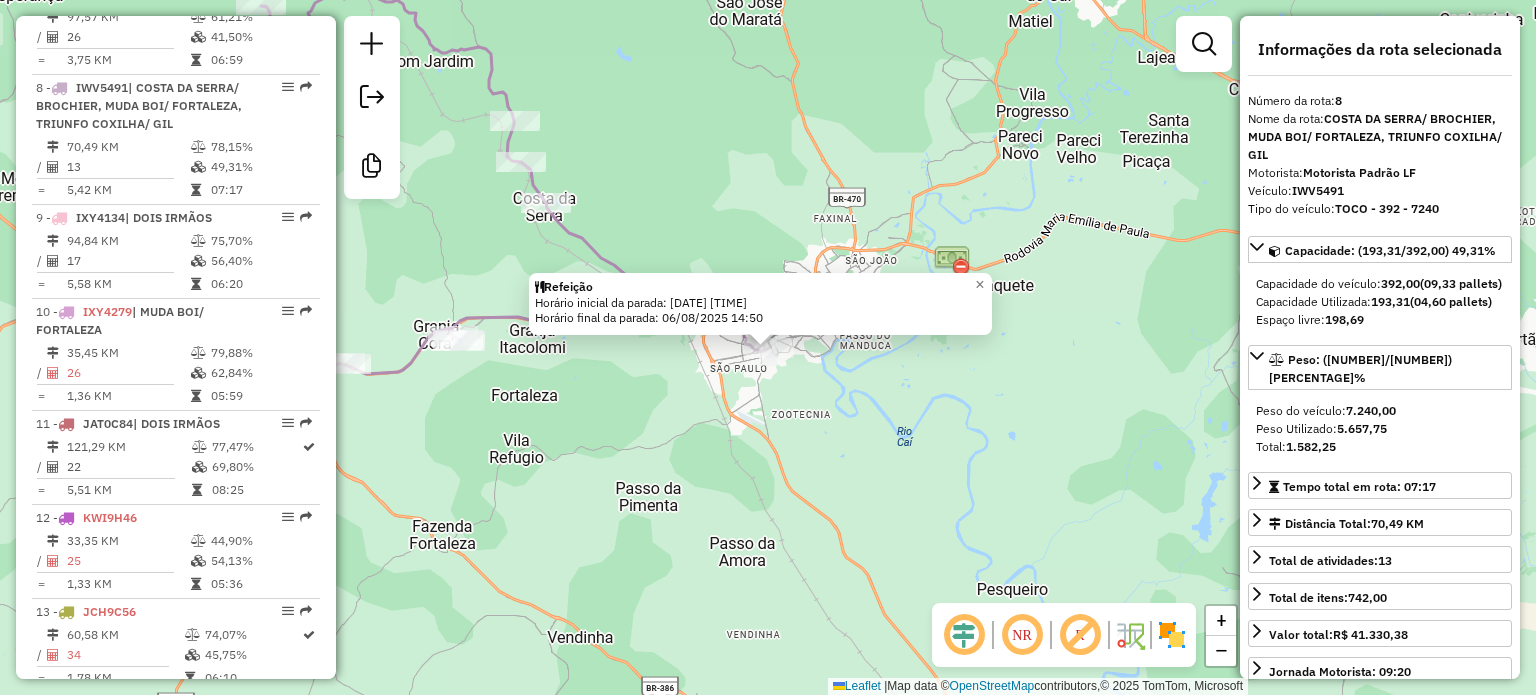 scroll, scrollTop: 1462, scrollLeft: 0, axis: vertical 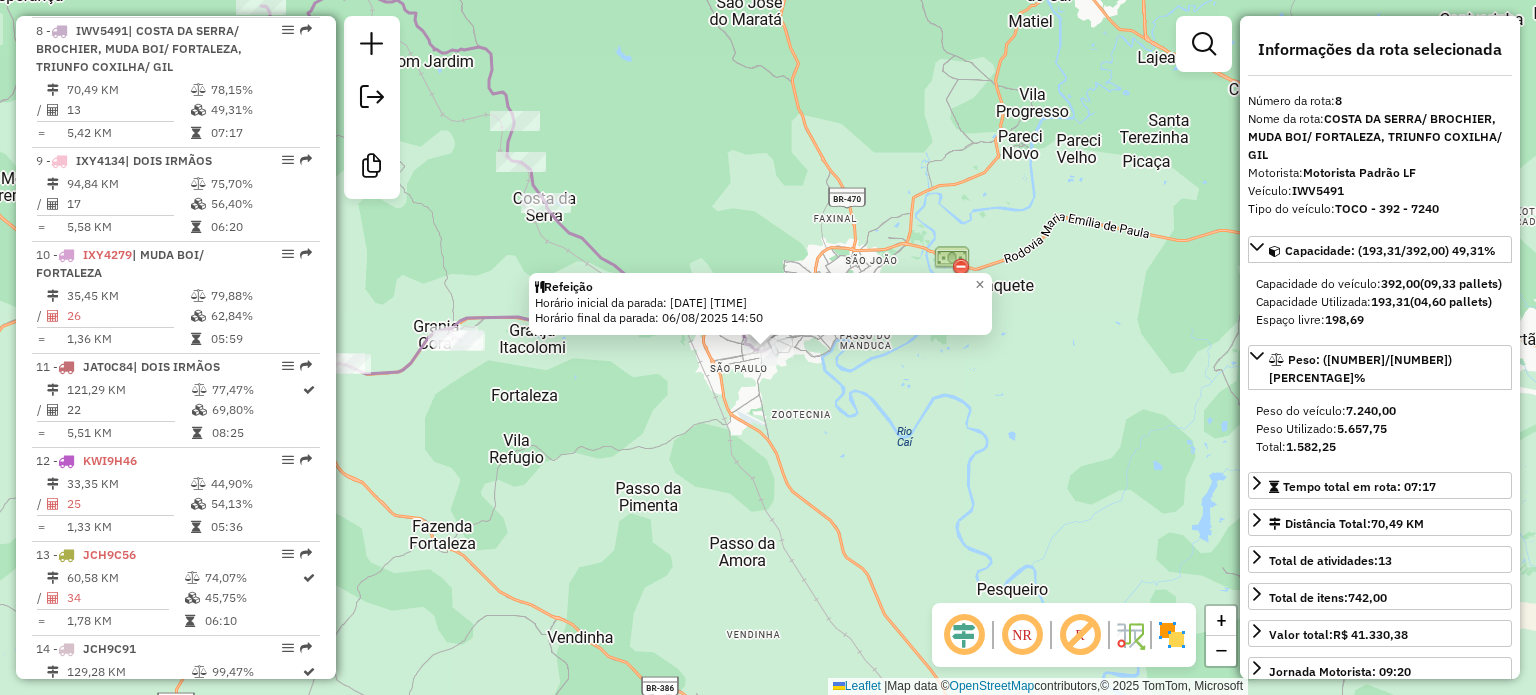 click on "Refeição  Horário inicial da parada: [DATE] [TIME]   Horário final da parada: [DATE] [TIME]  × [TEXT]" 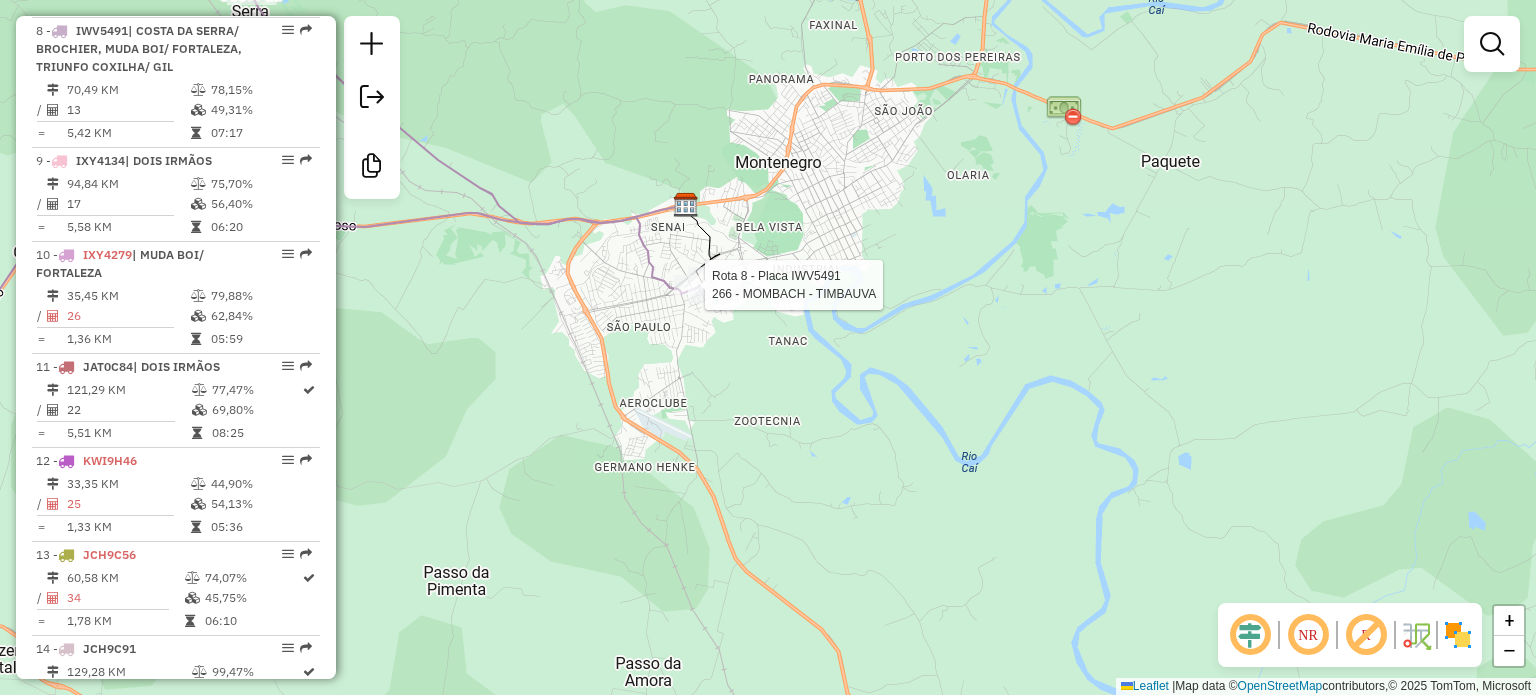 select on "**********" 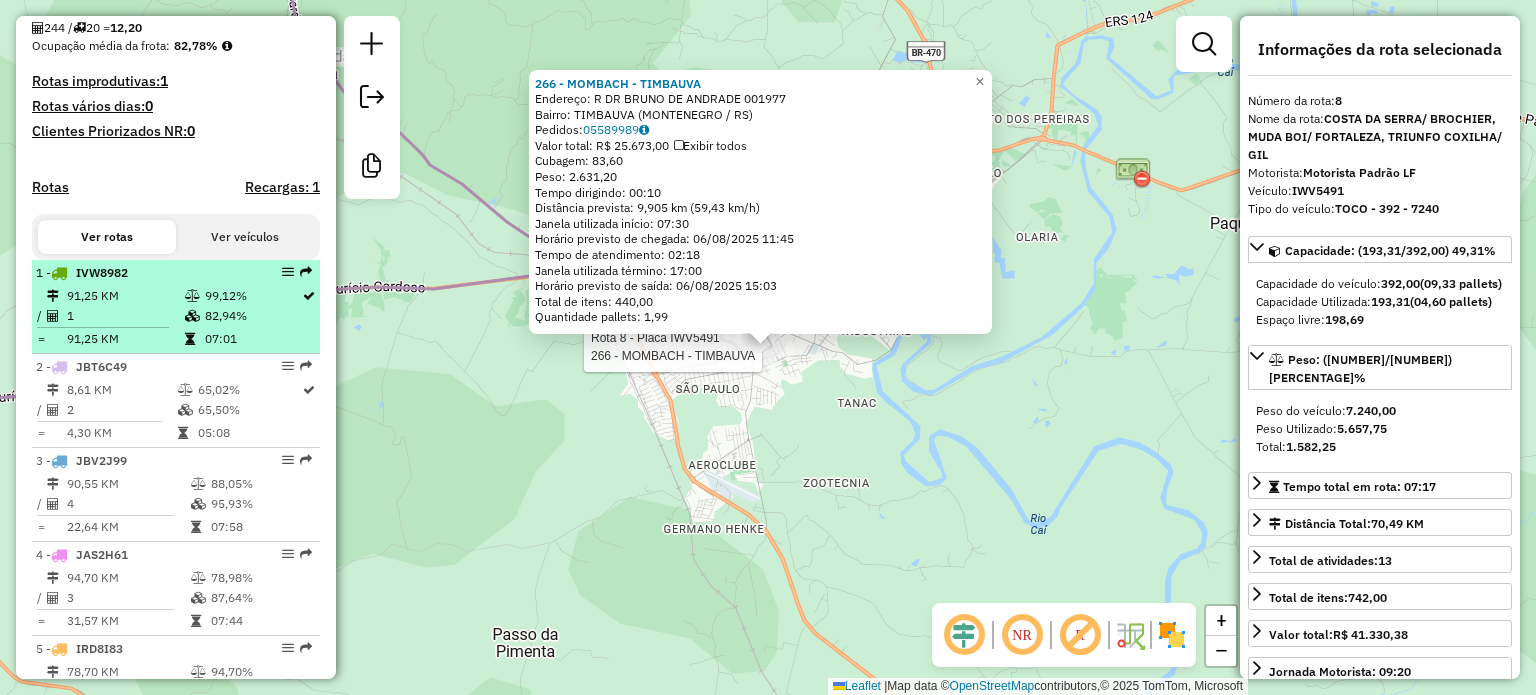 scroll, scrollTop: 662, scrollLeft: 0, axis: vertical 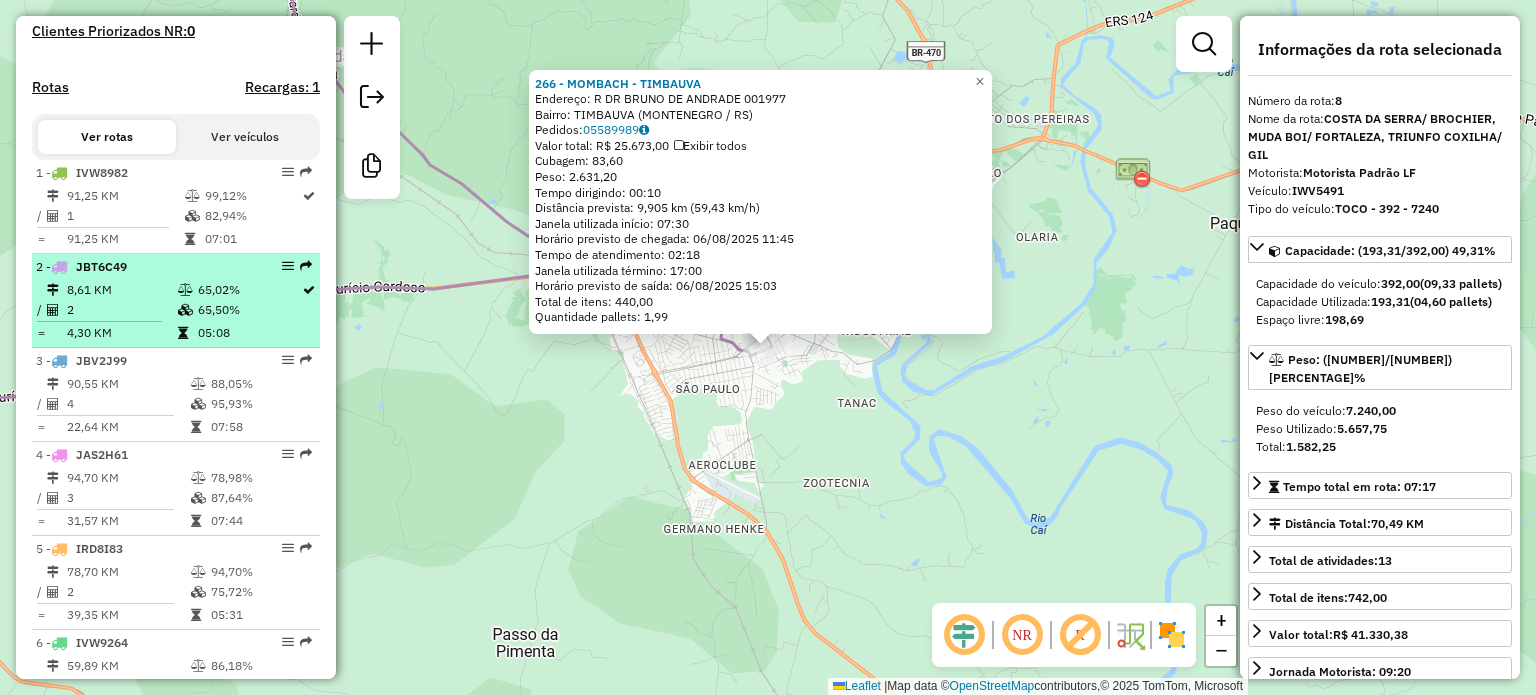 click on "2" at bounding box center (121, 310) 